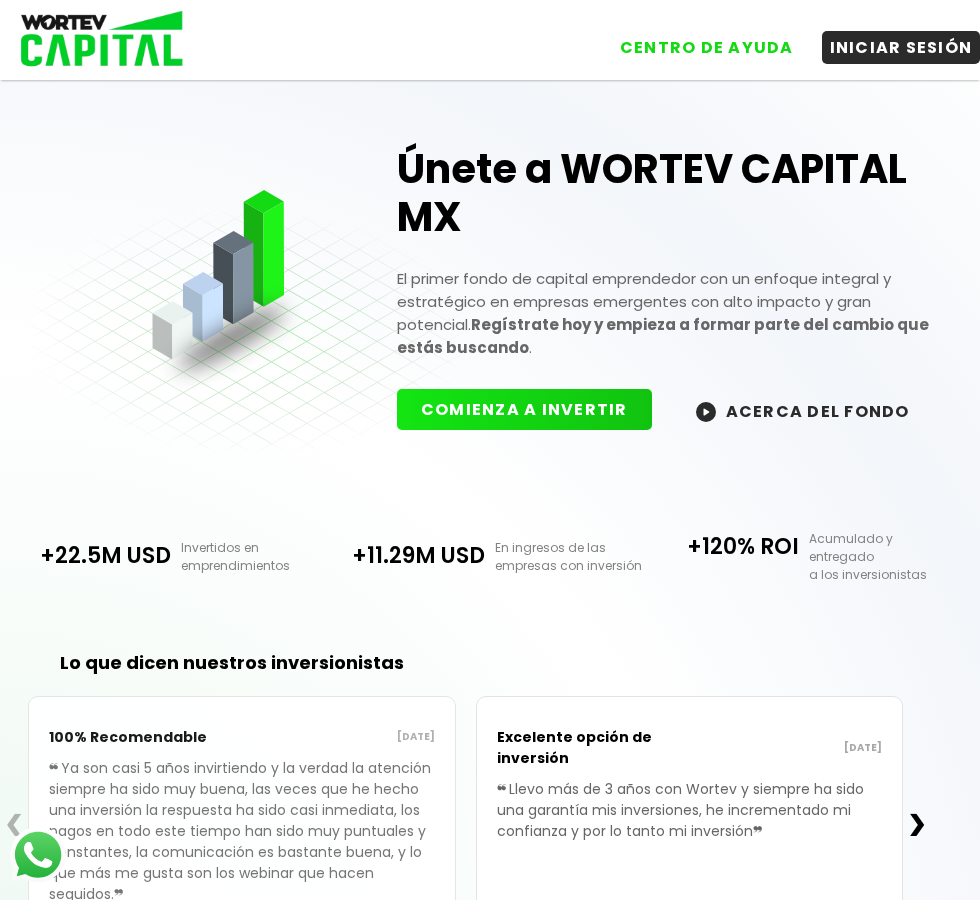 scroll, scrollTop: 0, scrollLeft: 0, axis: both 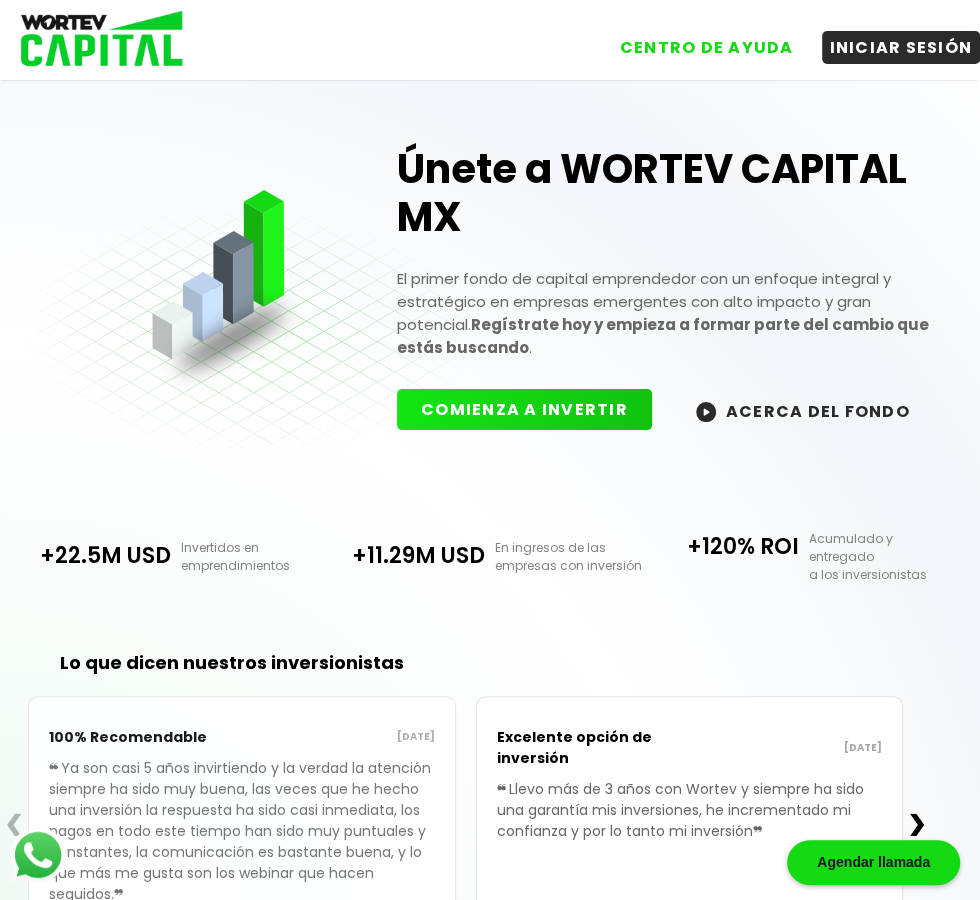 click on "INICIAR SESIÓN" at bounding box center (901, 47) 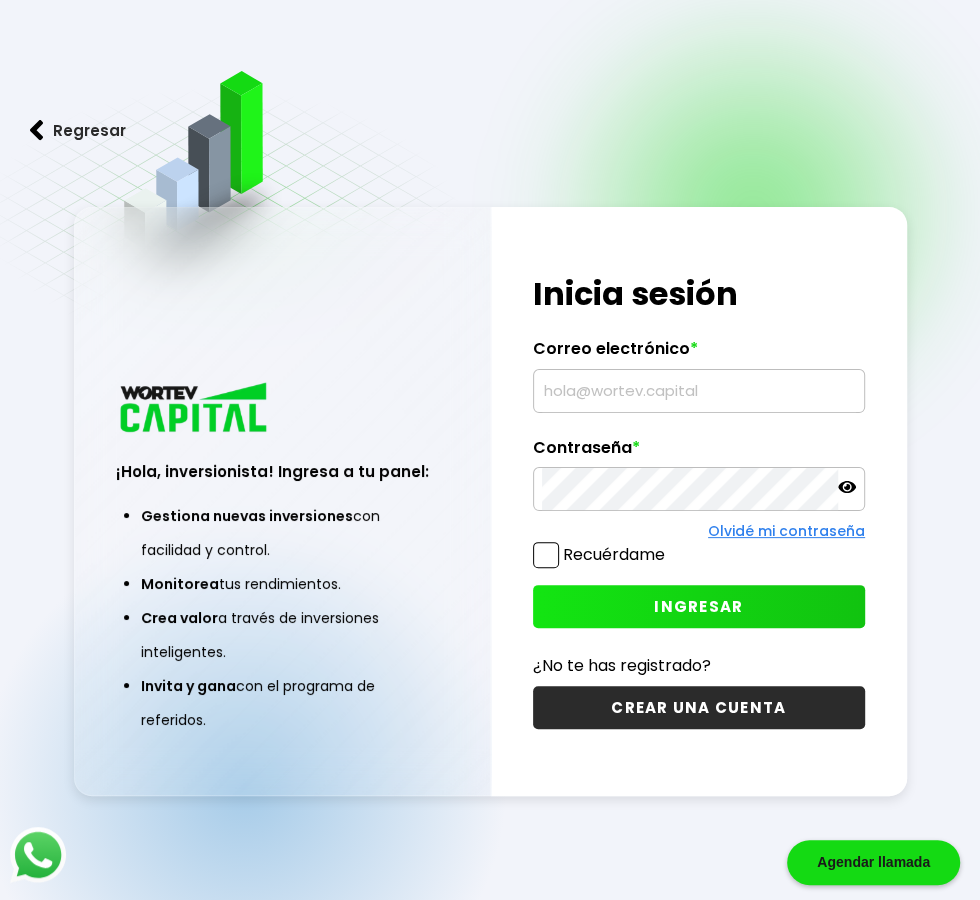 click at bounding box center [699, 391] 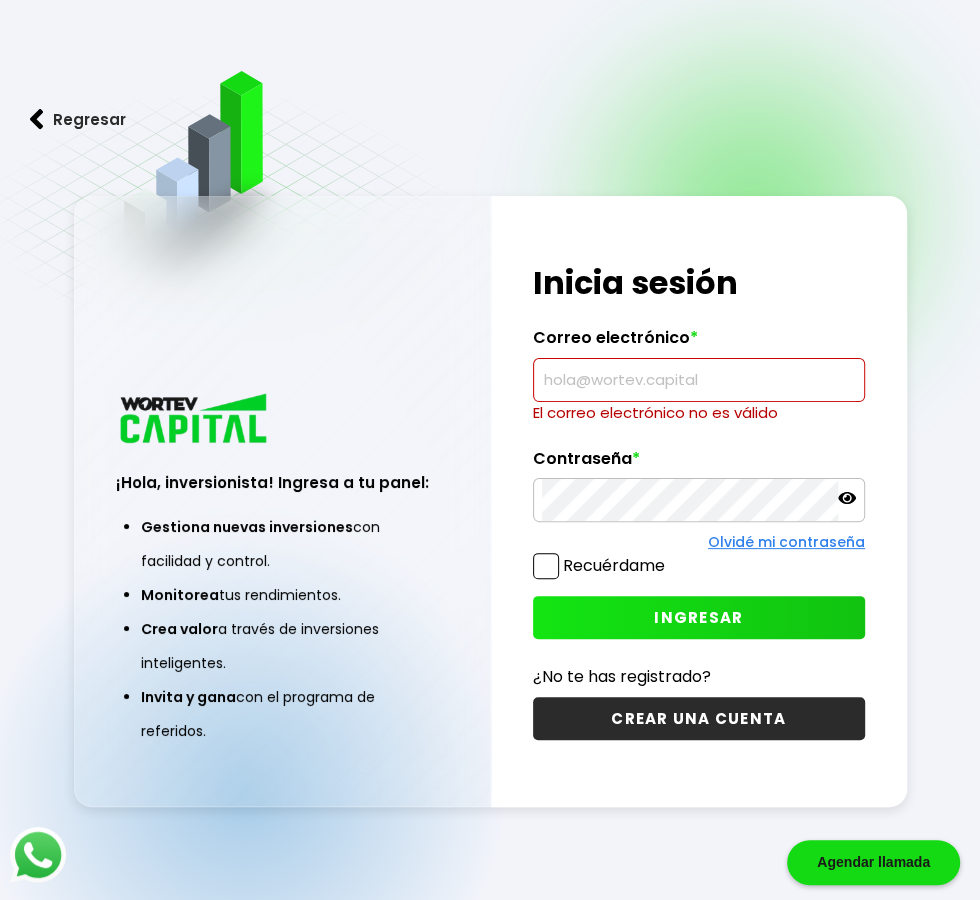 type on "[EMAIL]" 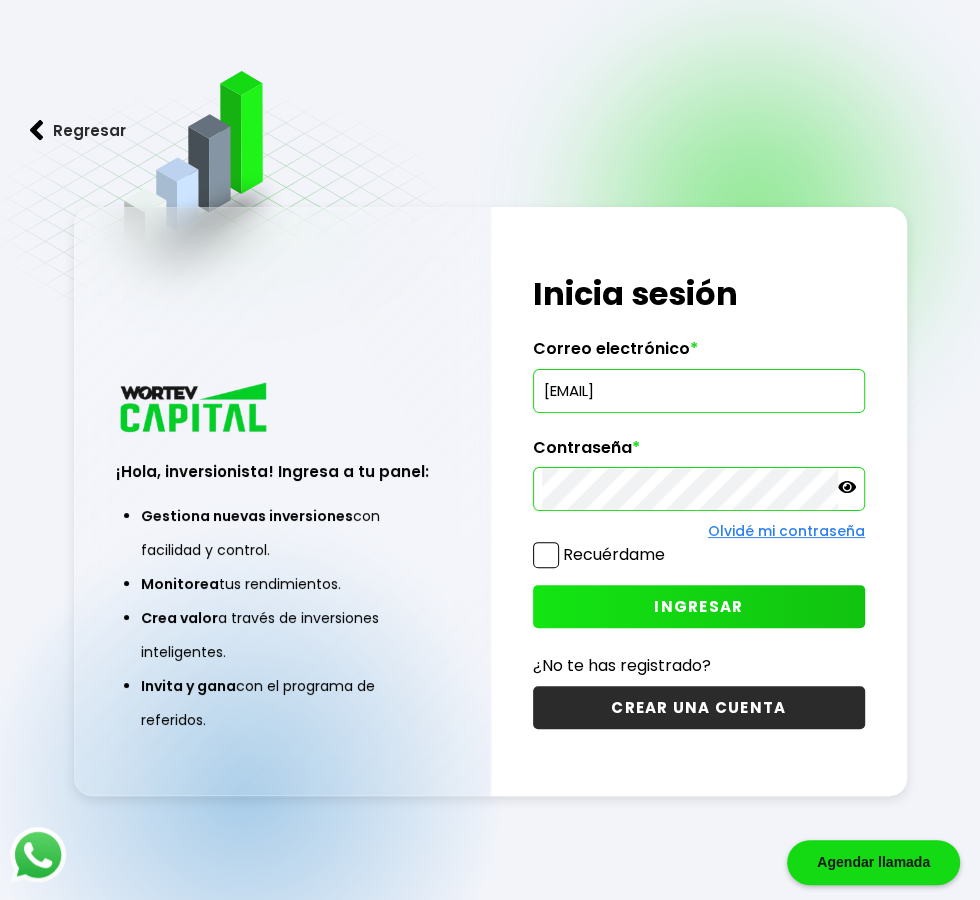click on "INGRESAR" at bounding box center (698, 606) 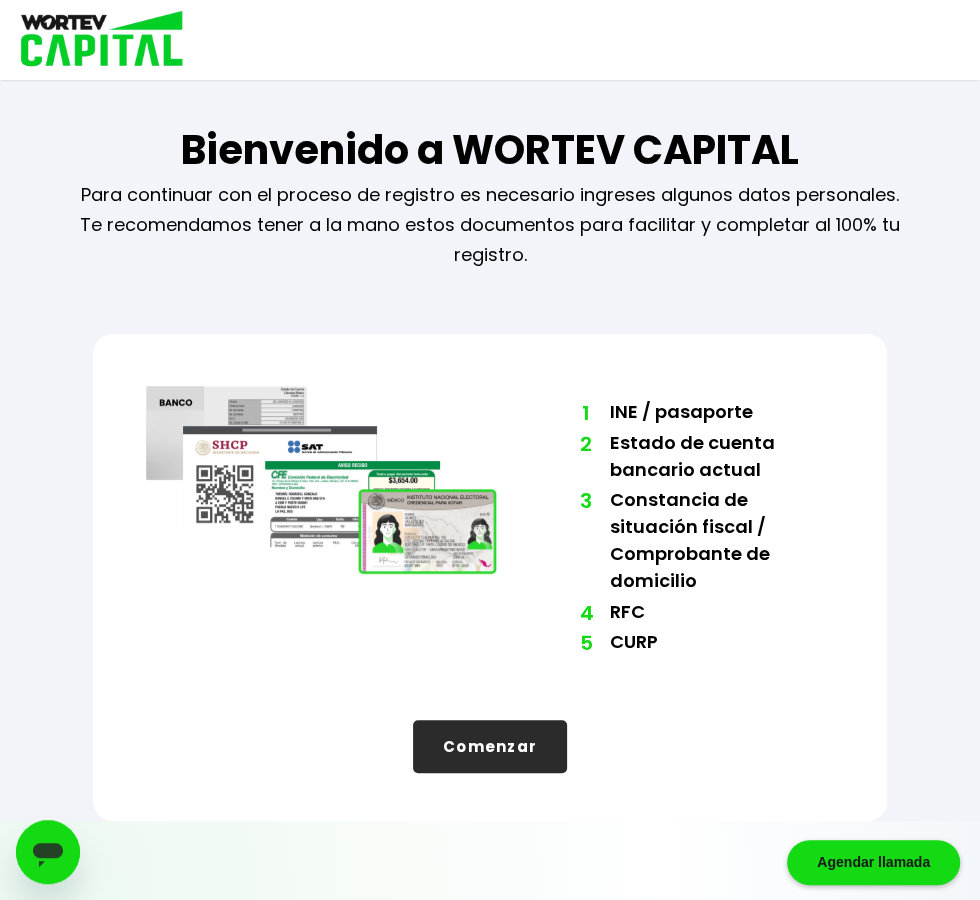 click on "Comenzar" at bounding box center [490, 746] 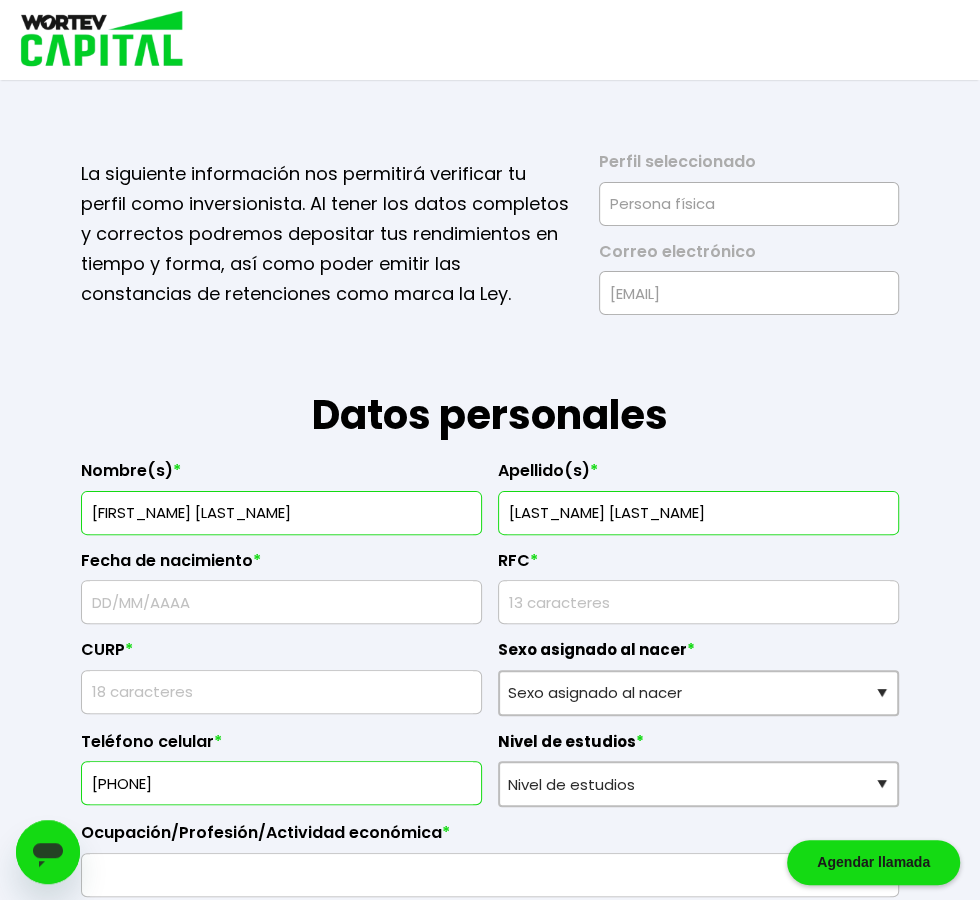 type on "[DATE]" 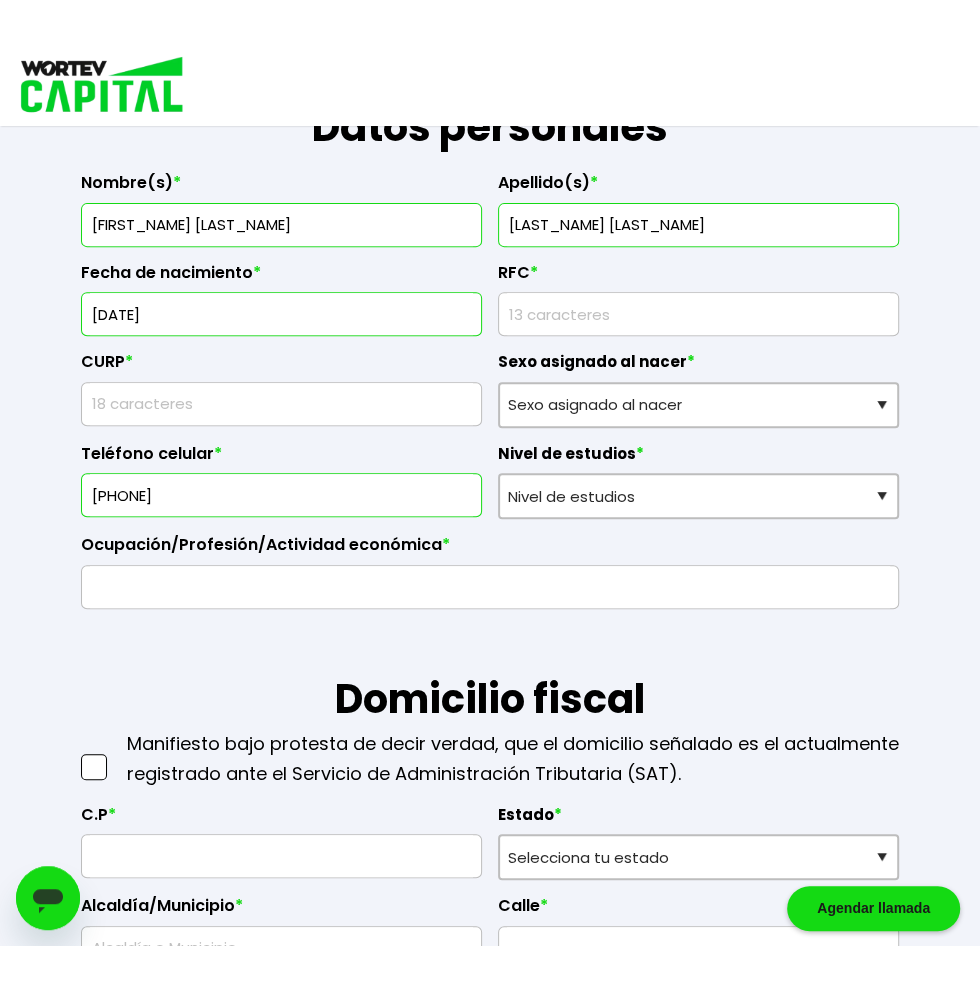 scroll, scrollTop: 340, scrollLeft: 0, axis: vertical 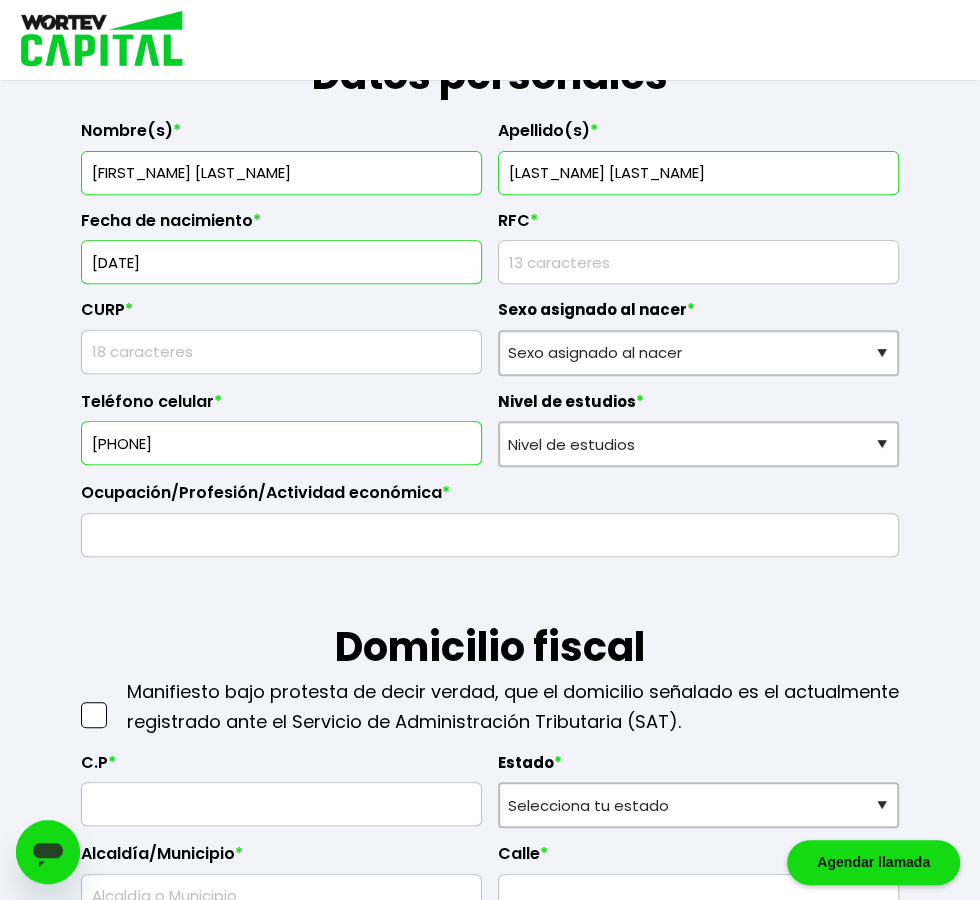 click at bounding box center [698, 262] 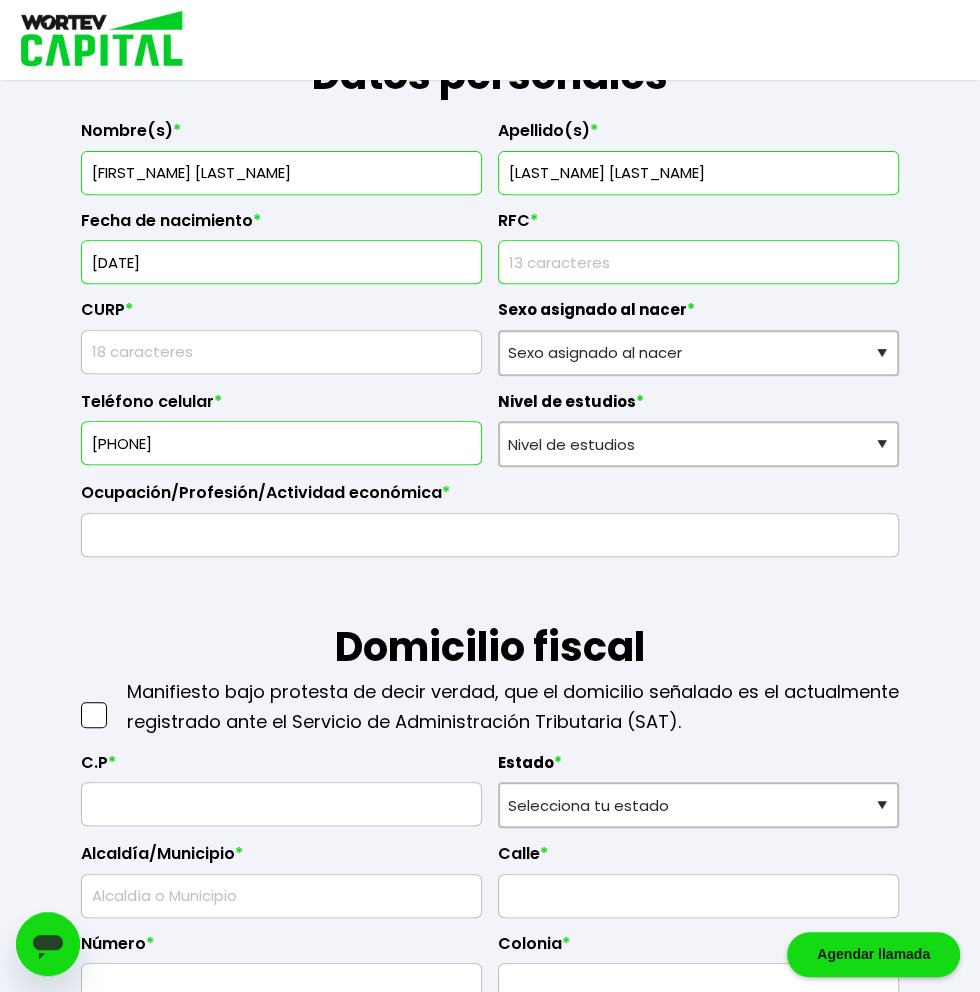 click at bounding box center [281, 352] 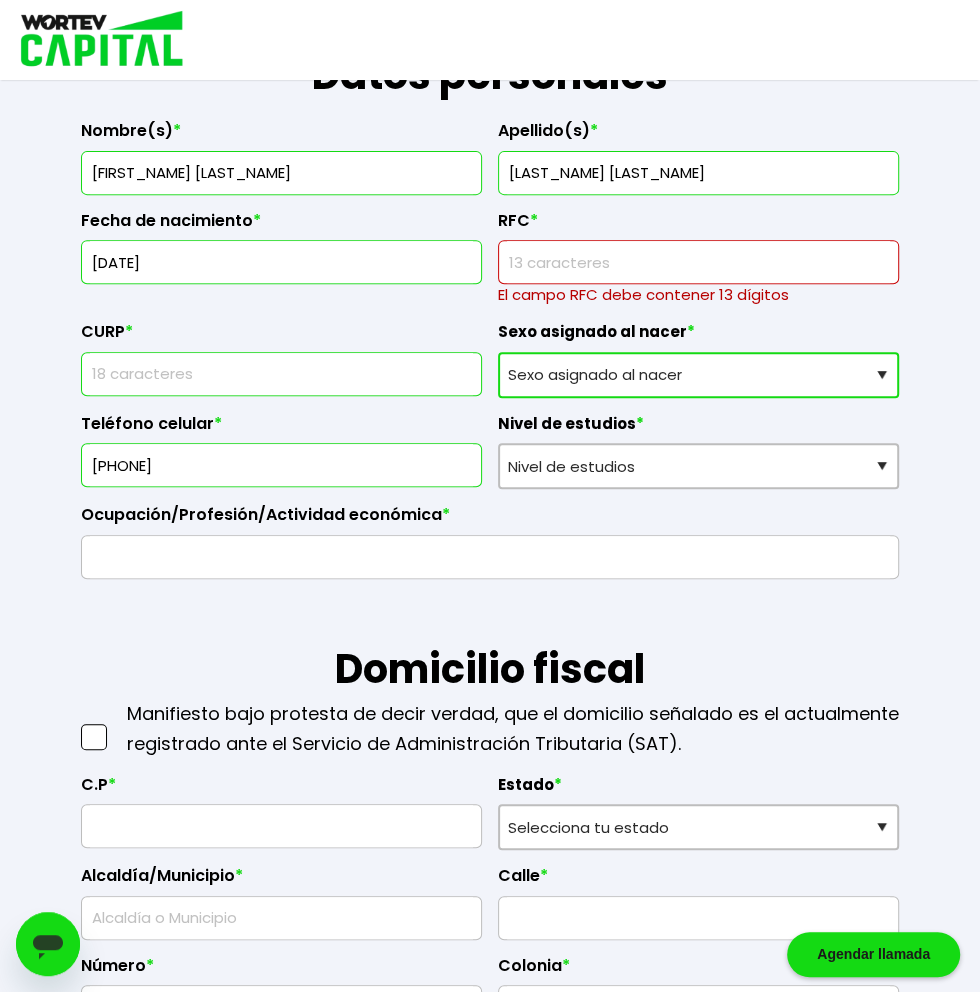 click on "Sexo asignado al nacer Hombre Mujer Prefiero no contestar" at bounding box center [698, 375] 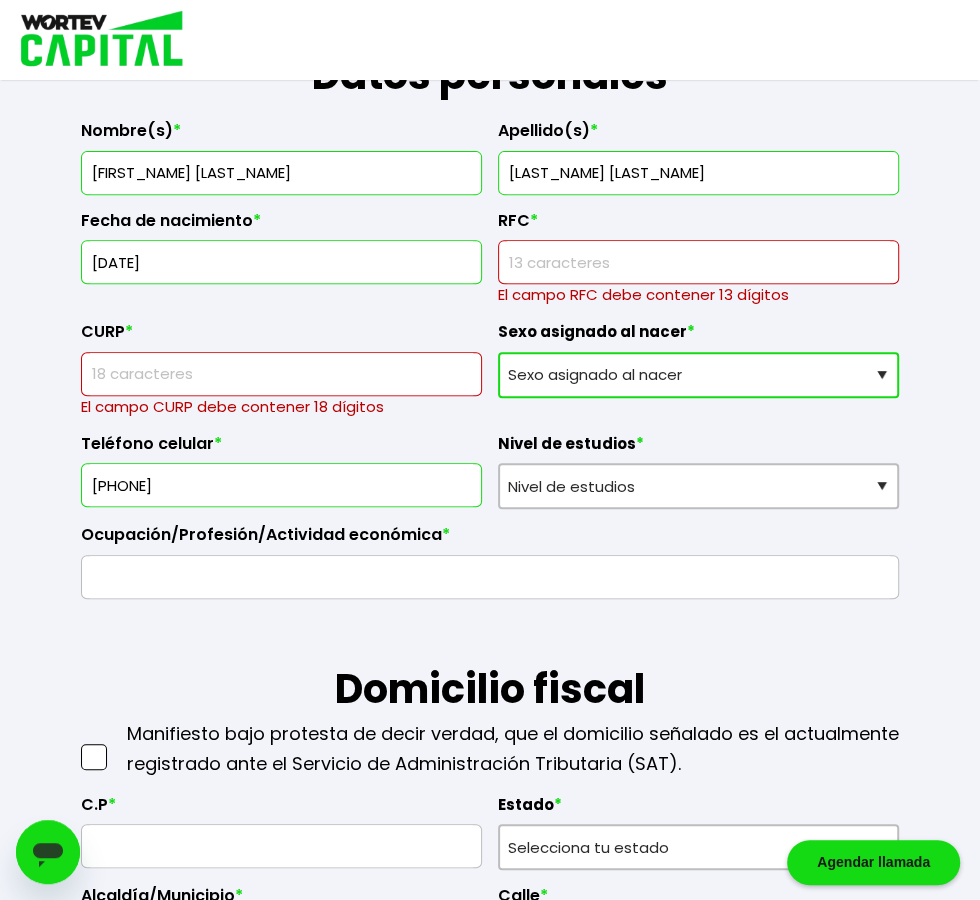 select on "Hombre" 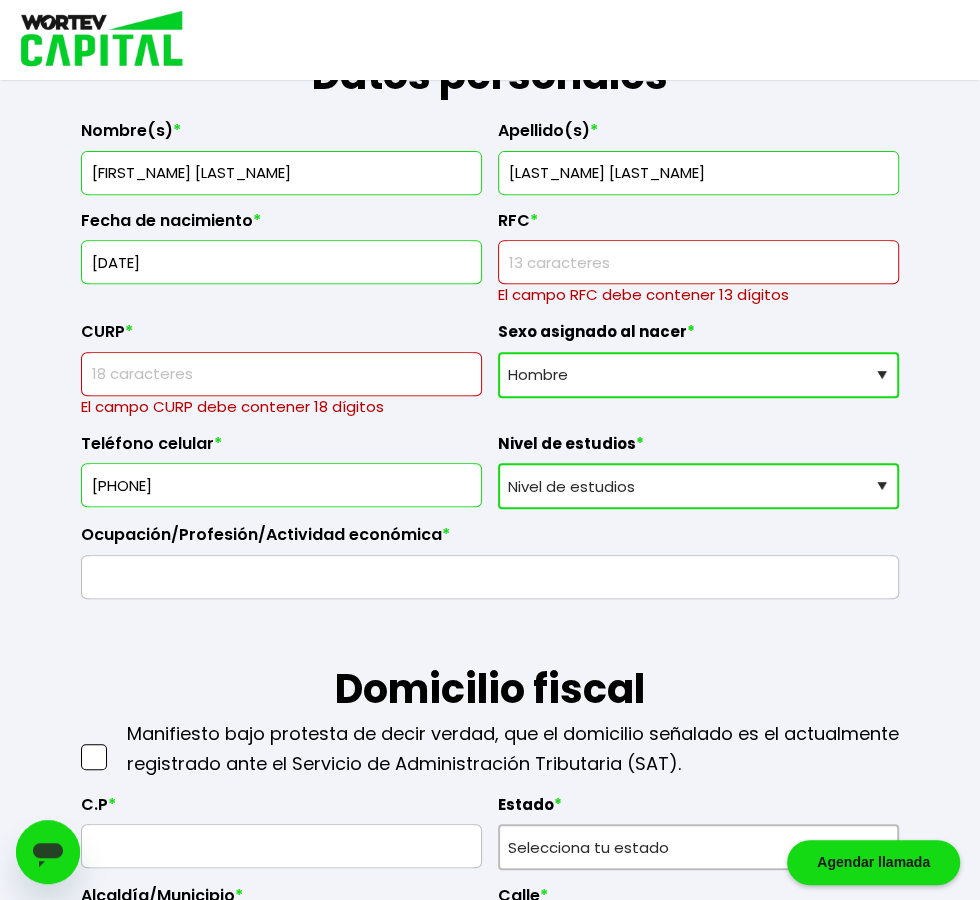 click on "Nivel de estudios Primaria Secundaria Bachillerato Licenciatura Posgrado" at bounding box center [698, 486] 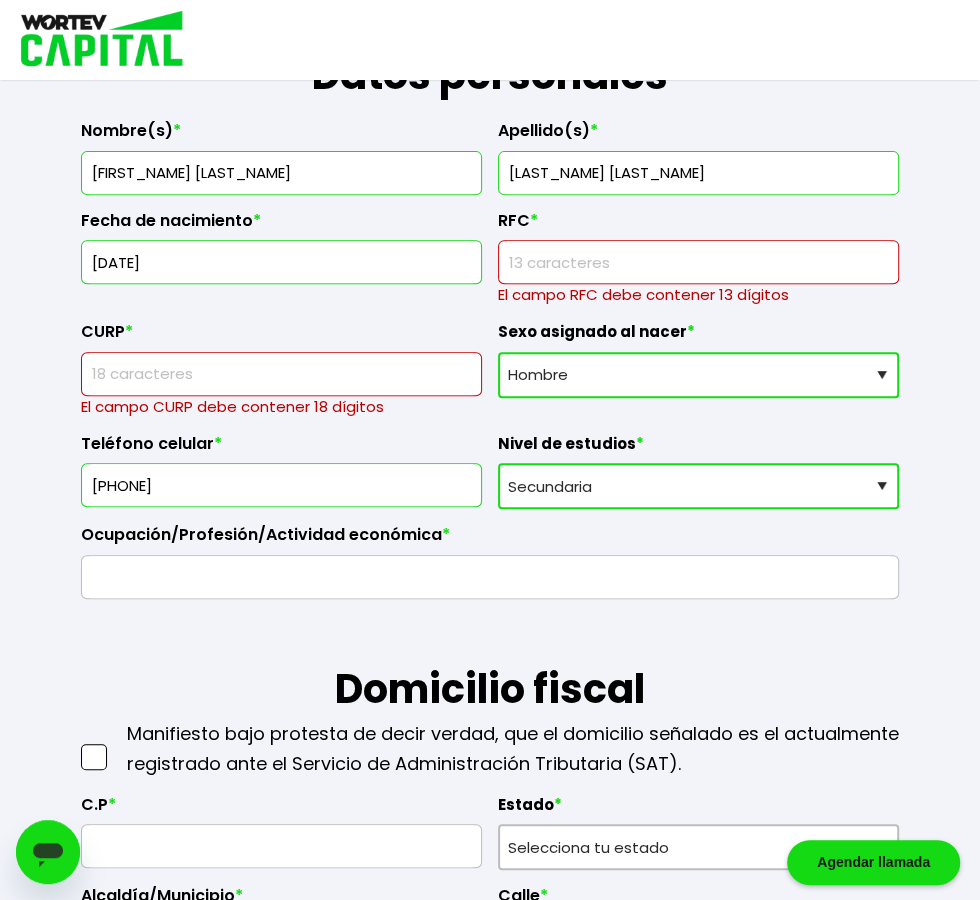 click at bounding box center (490, 577) 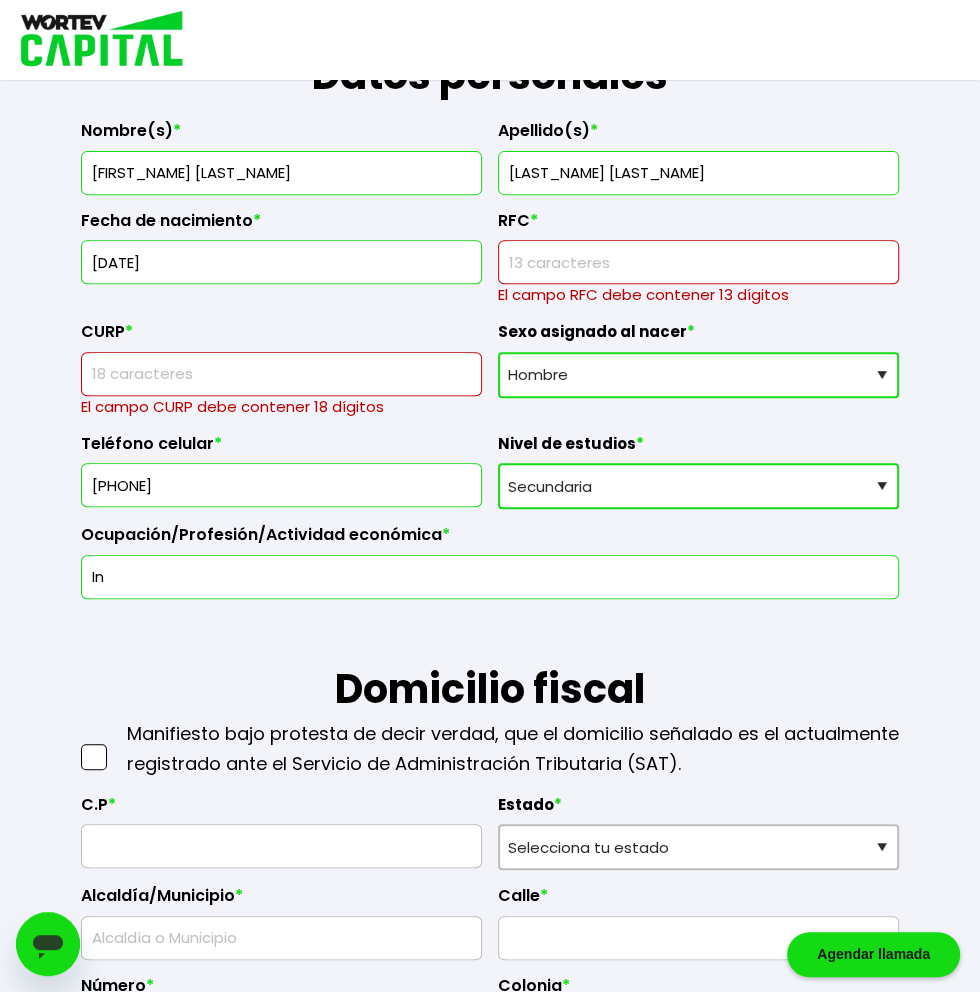 type on "I" 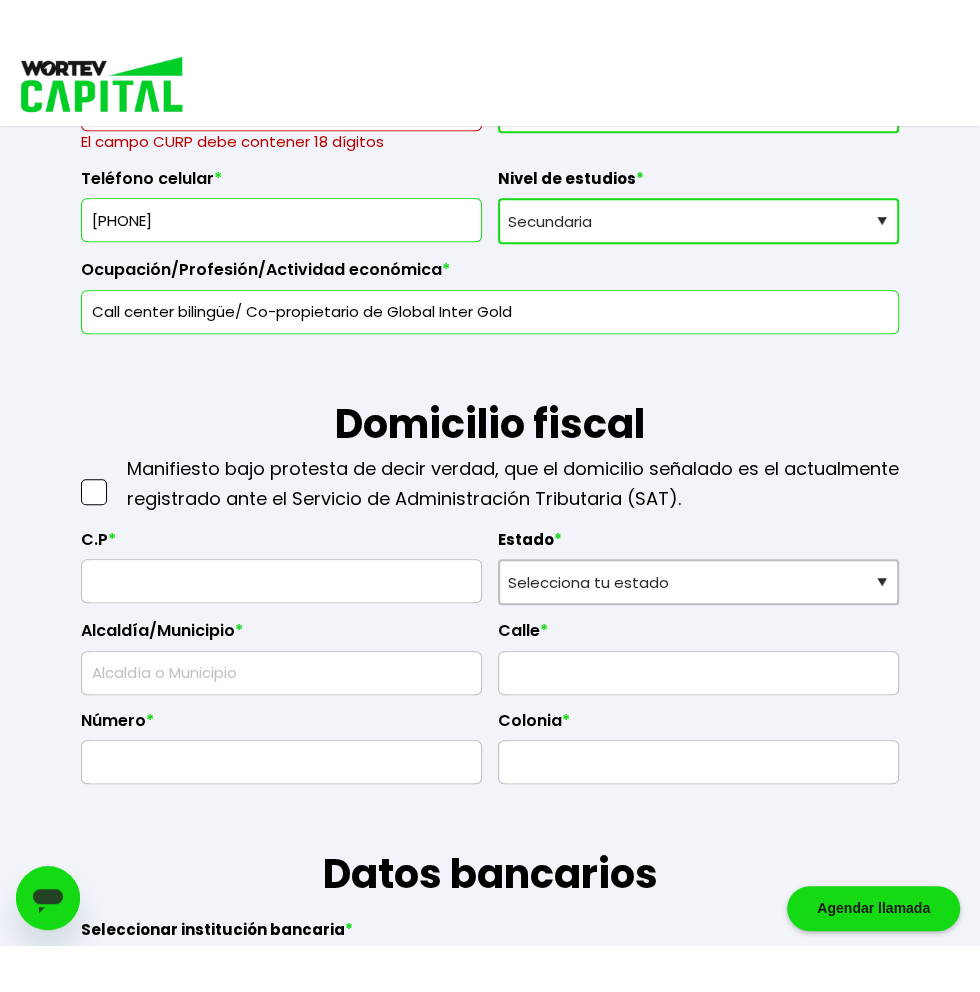 scroll, scrollTop: 648, scrollLeft: 0, axis: vertical 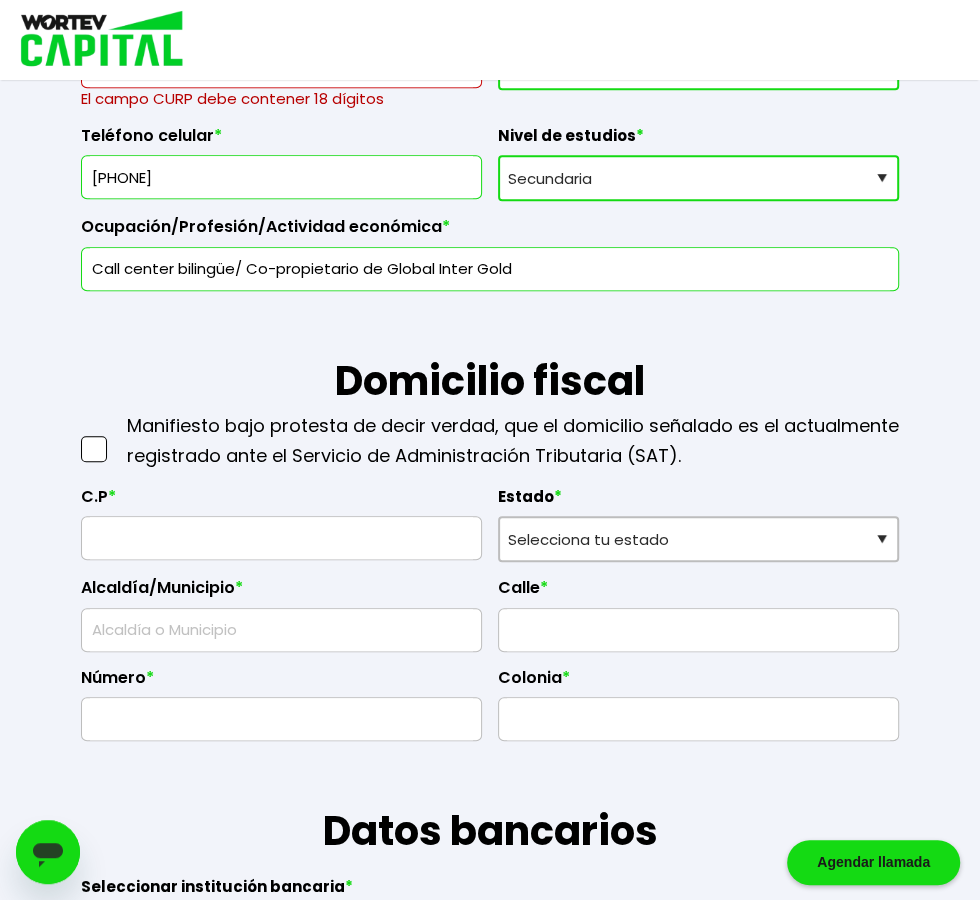 click at bounding box center [281, 538] 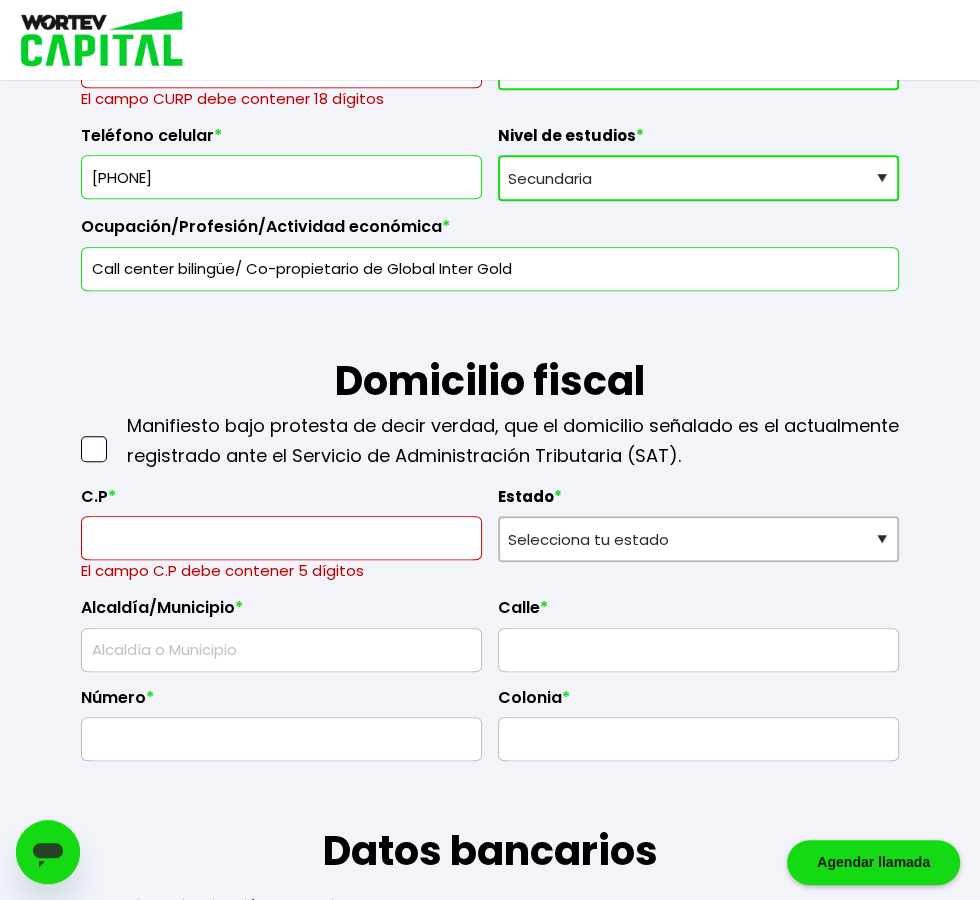 click on "Call center bilingüe/ Co-propietario de Global Inter Gold" at bounding box center (490, 269) 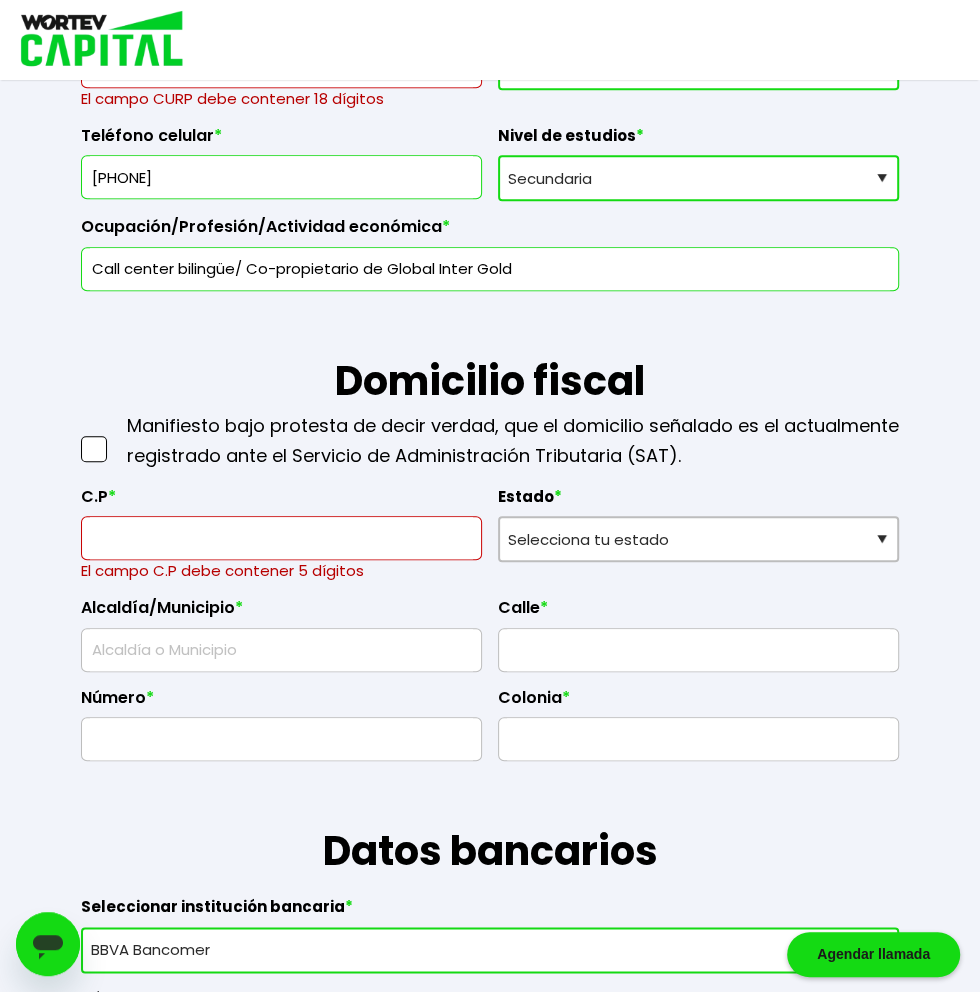 click on "Call center bilingüe/ Co-propietario de Global Inter Gold" at bounding box center (490, 269) 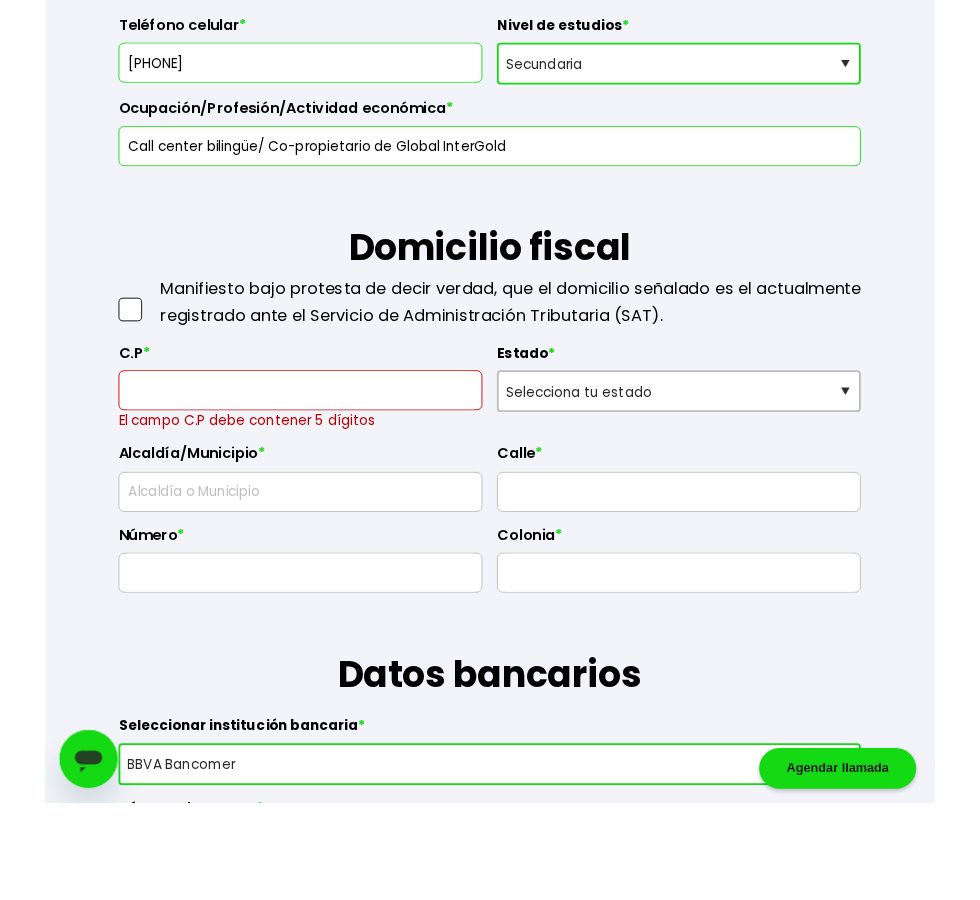 scroll, scrollTop: 648, scrollLeft: 0, axis: vertical 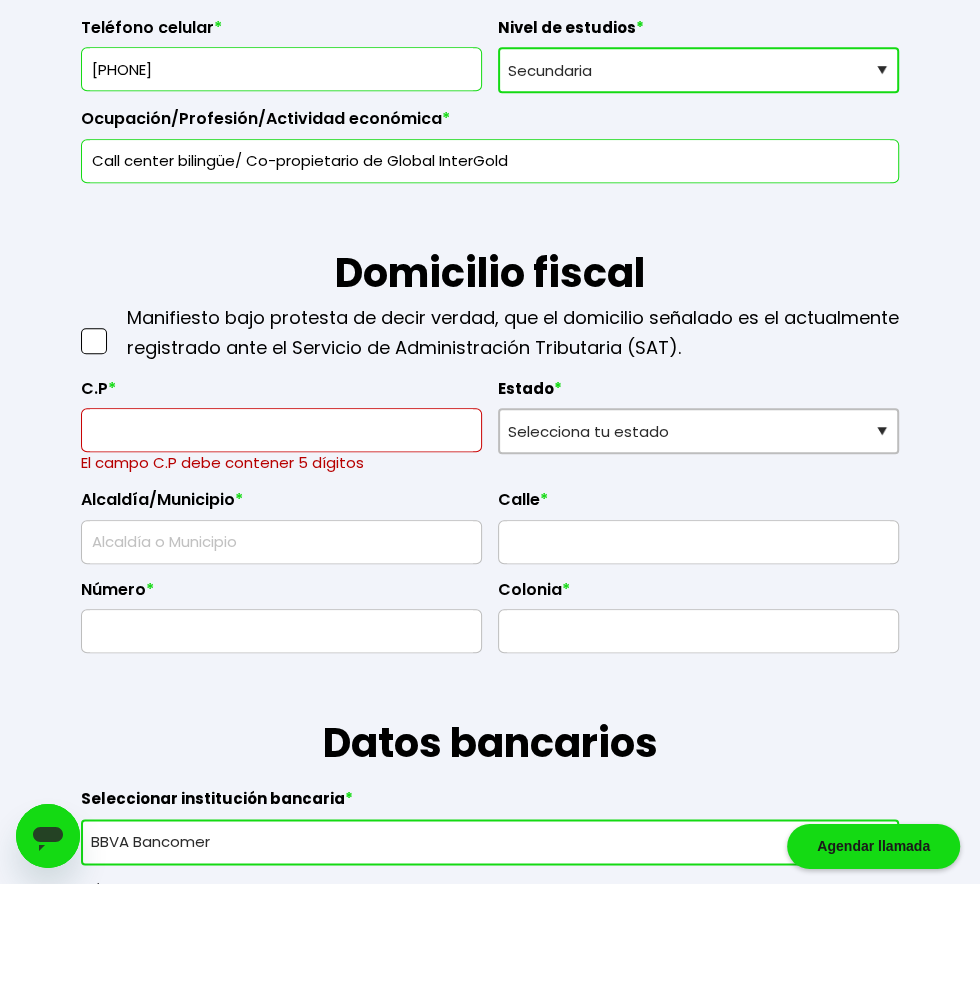 type on "Call center bilingüe/ Co-propietario de Global InterGold" 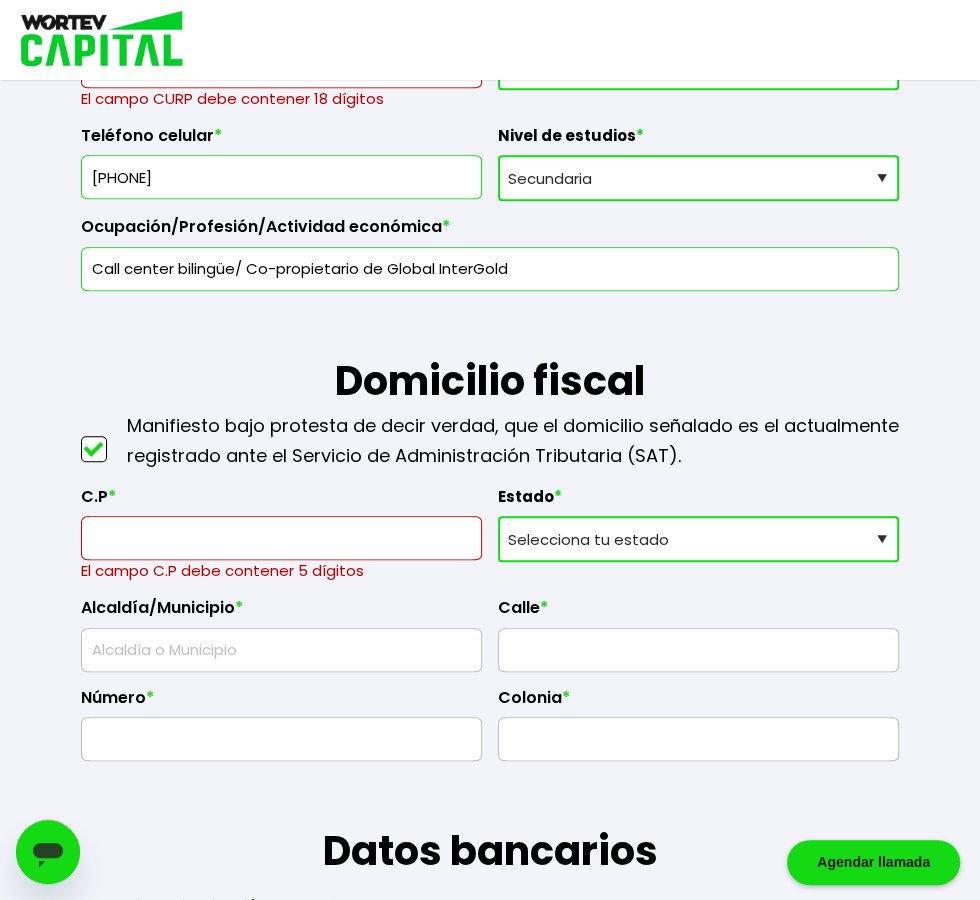 click on "Selecciona tu estado Aguascalientes Baja California Baja California Sur Campeche Chiapas Ciudad de México Chihuahua Coahuila Colima Durango Estado de México Guanajuato Guerrero Hidalgo Jalisco Michoacán Morelos Nayarit Nuevo León Oaxaca Puebla Querétaro Quintana Roo San Luis Potosí Sinaloa Sonora Tabasco Tamaulipas Tlaxcala Veracruz Yucatán Zacatecas" at bounding box center (698, 539) 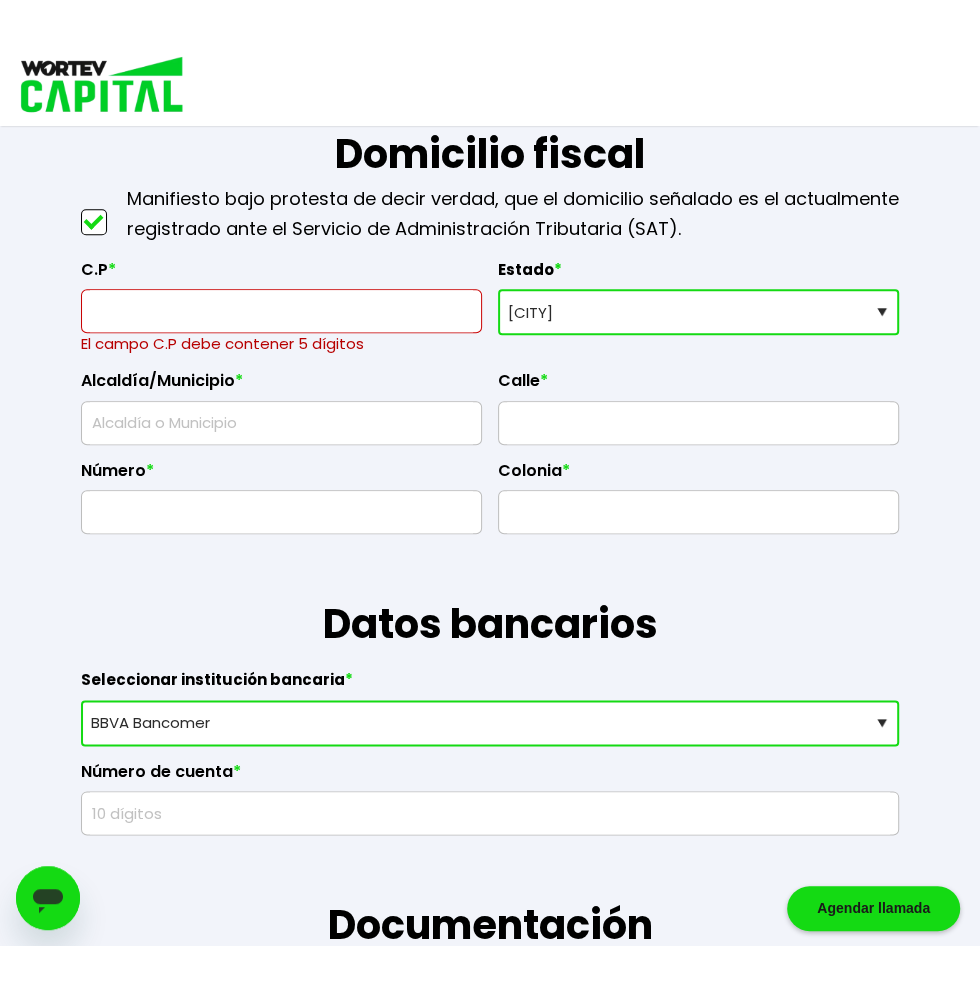 scroll, scrollTop: 930, scrollLeft: 0, axis: vertical 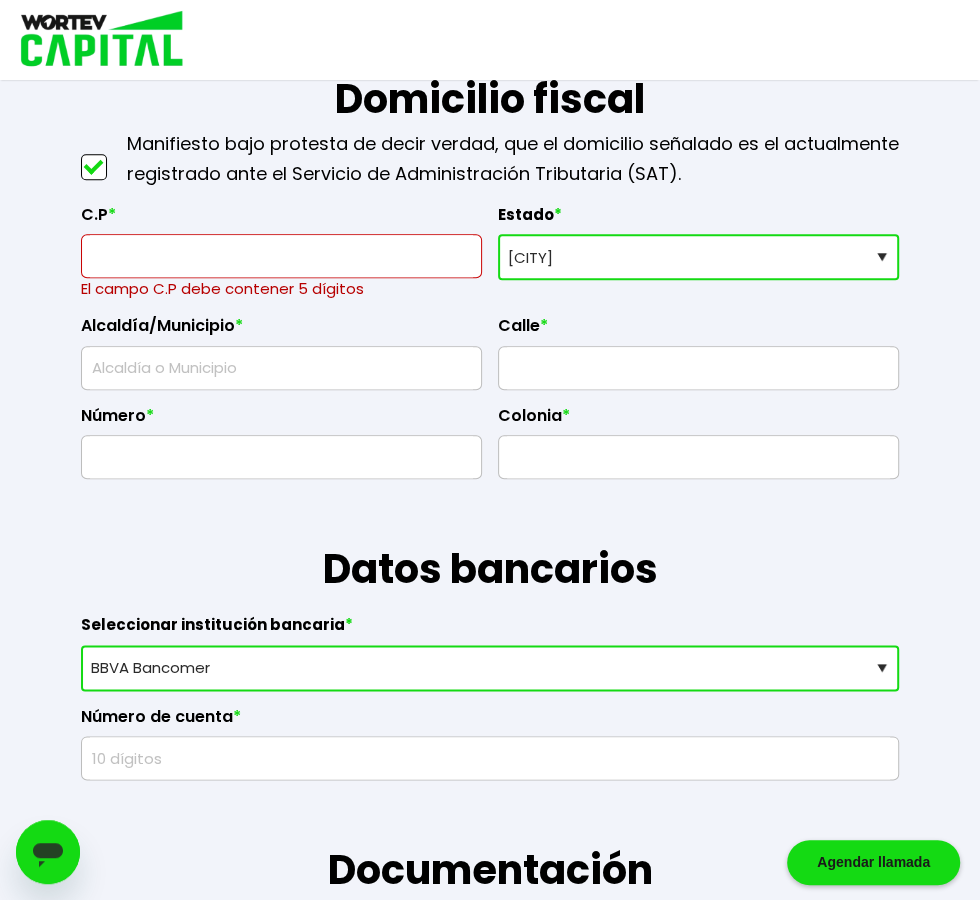 click at bounding box center [281, 368] 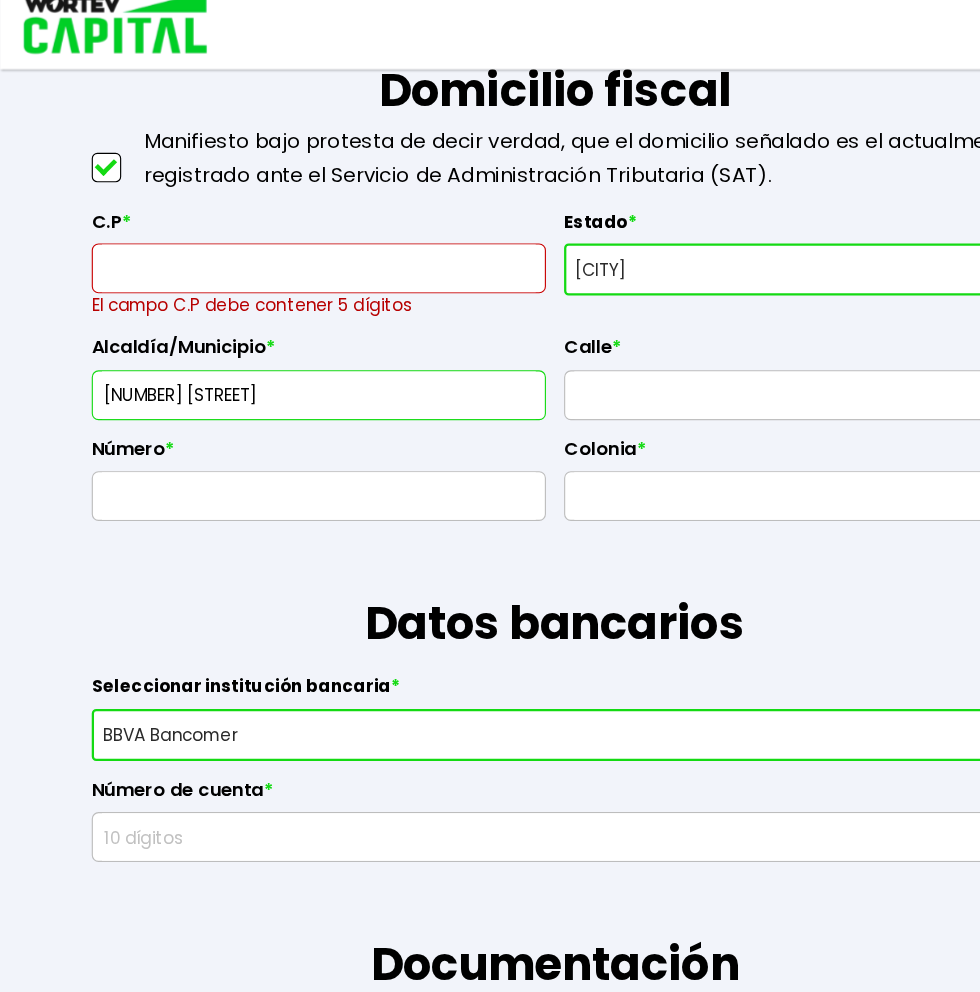 scroll, scrollTop: 930, scrollLeft: 0, axis: vertical 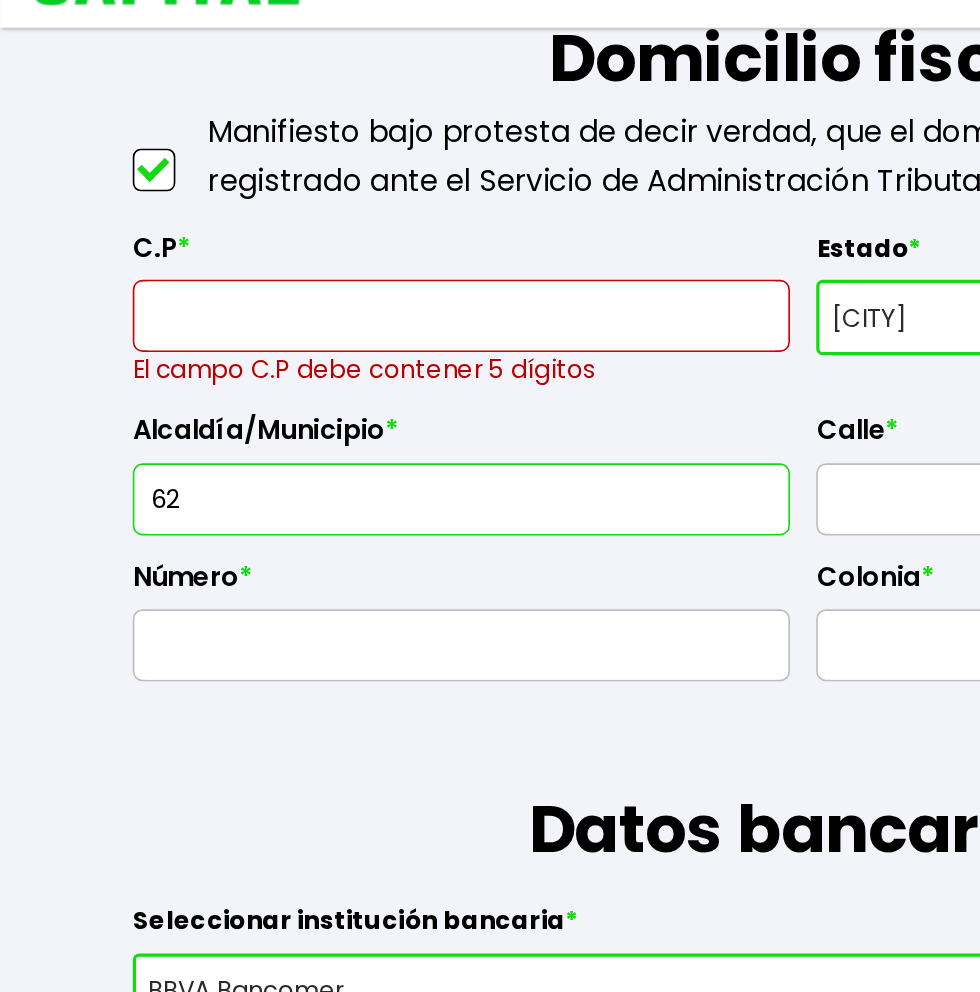 type on "6" 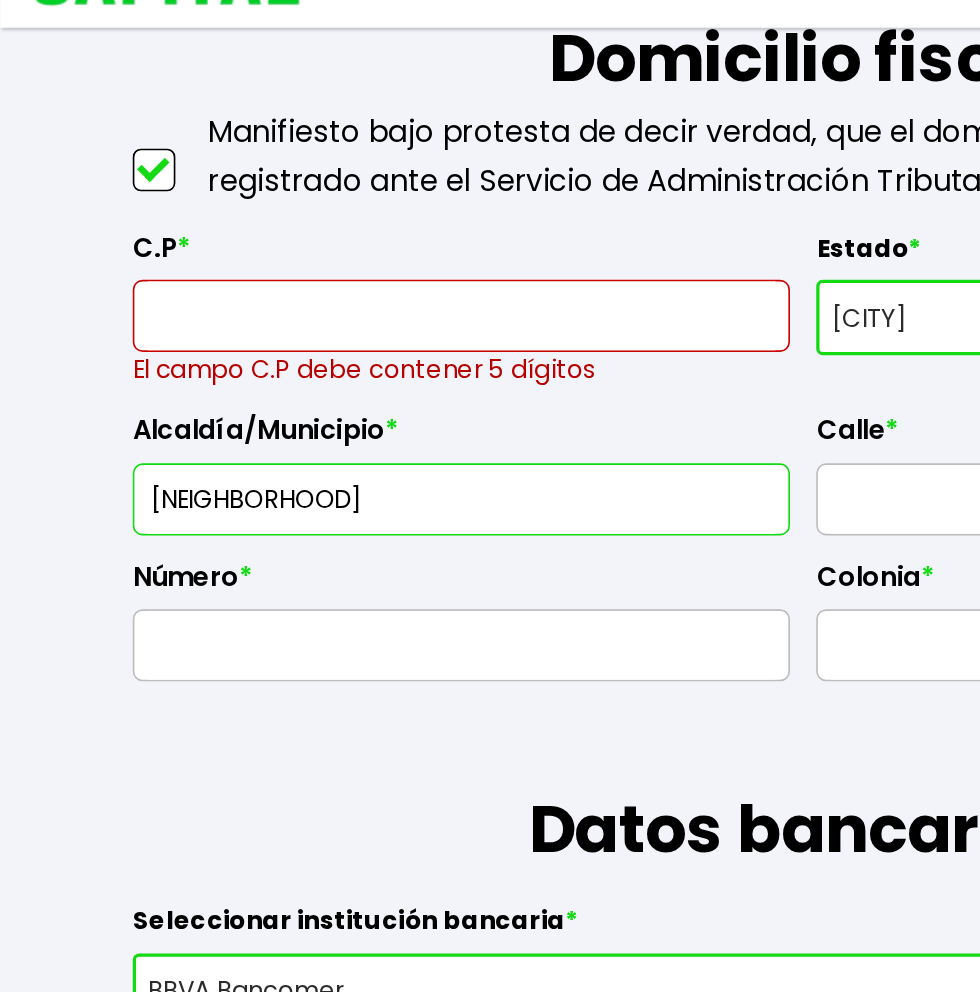 type on "[NEIGHBORHOOD]" 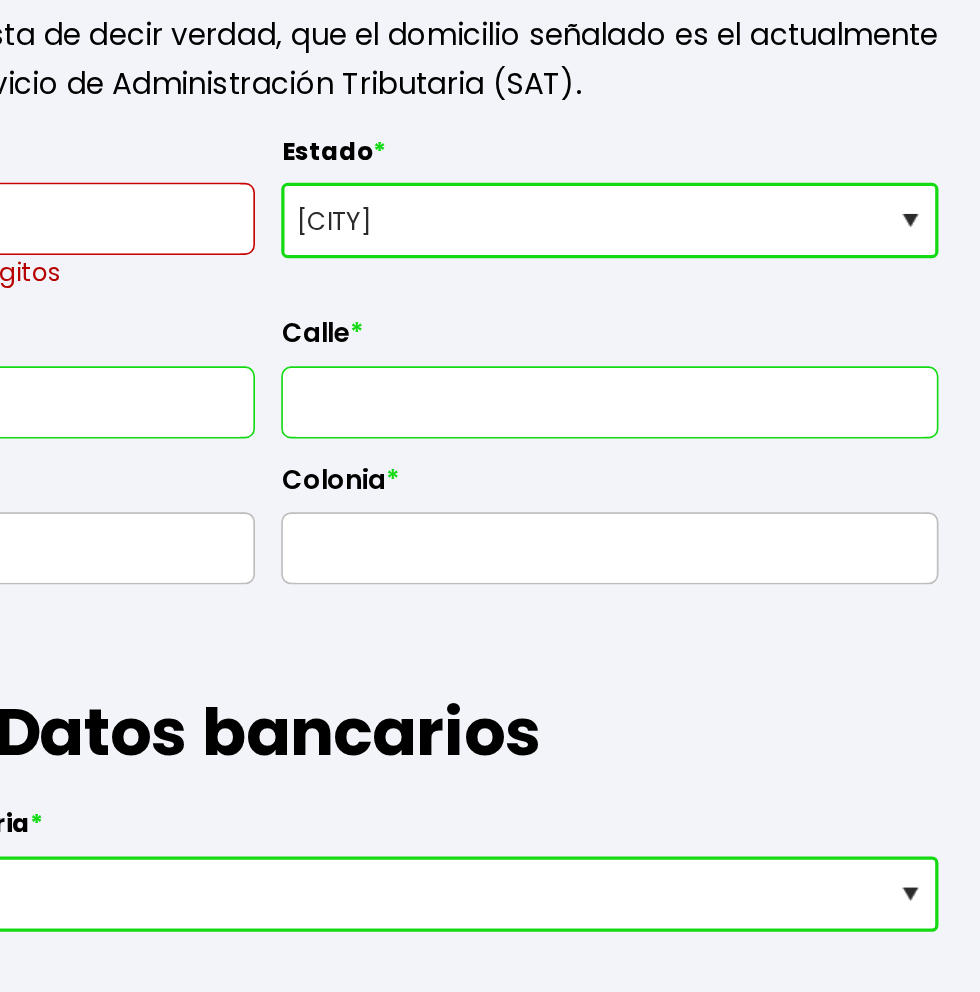 scroll, scrollTop: 930, scrollLeft: 0, axis: vertical 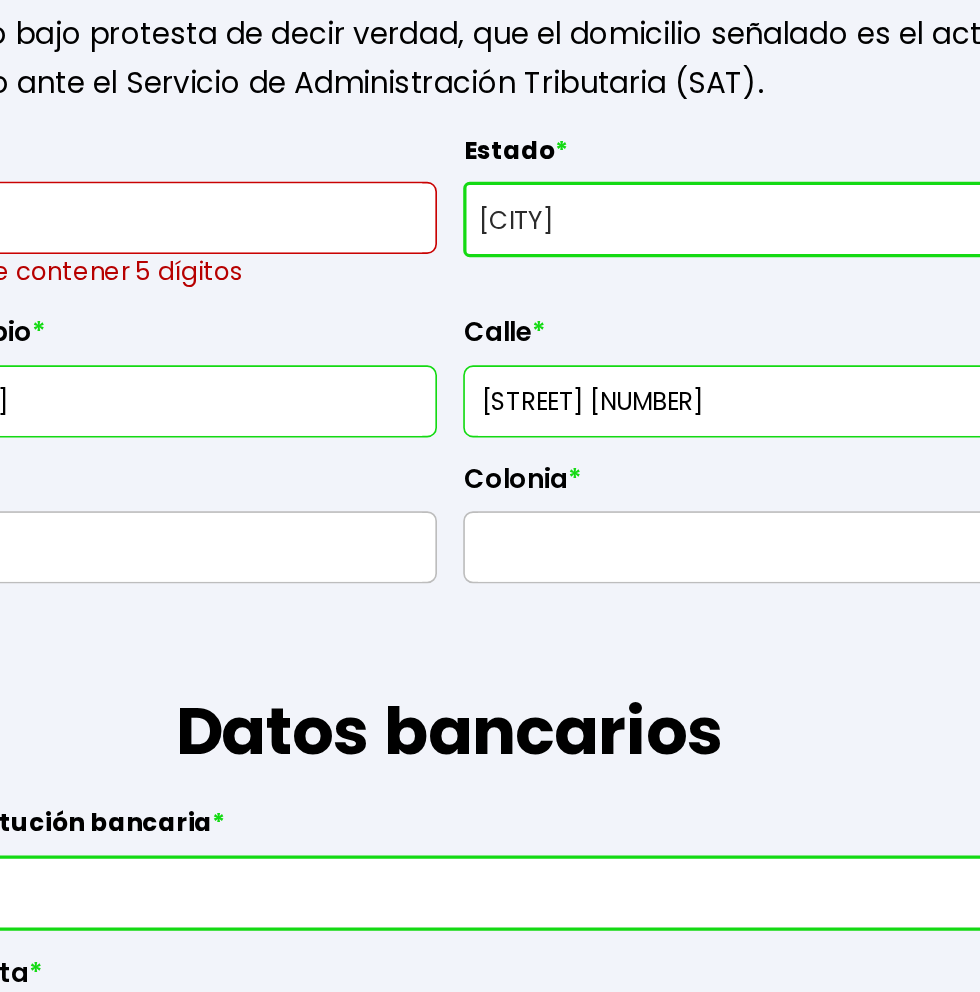 type on "[STREET] [NUMBER]" 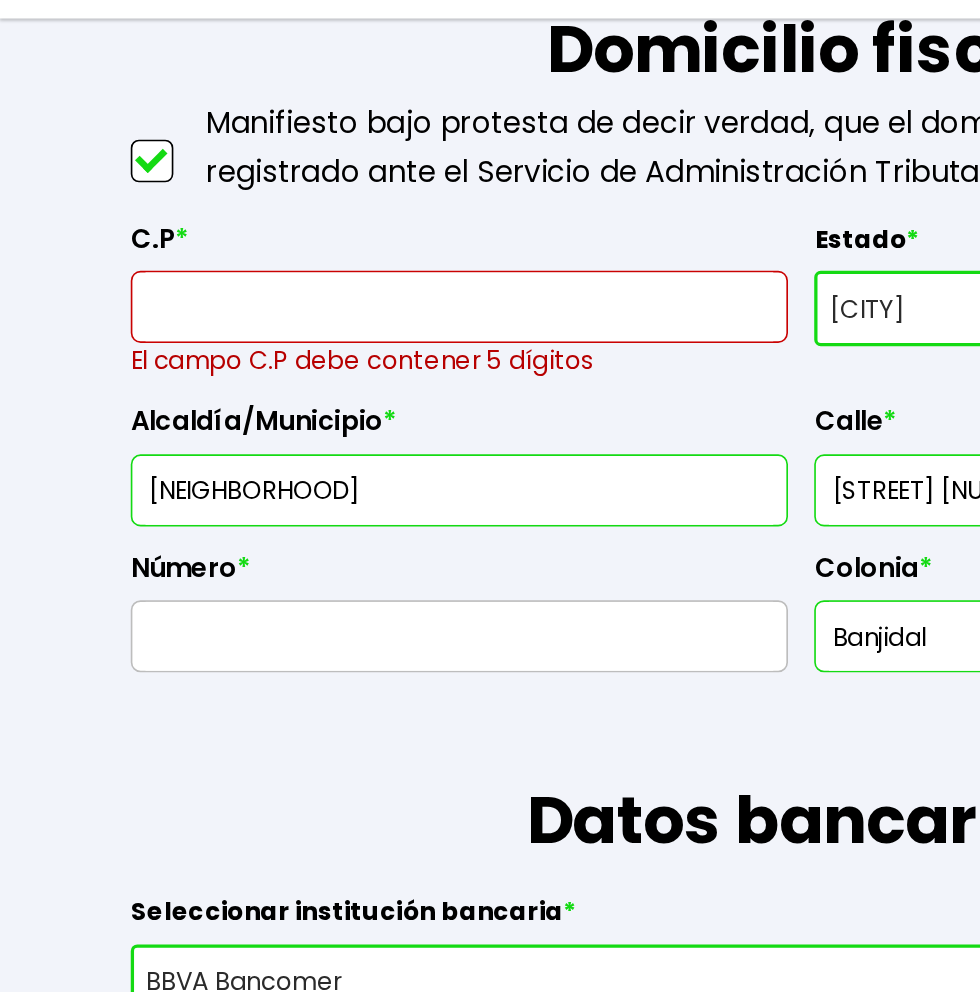 scroll, scrollTop: 930, scrollLeft: 0, axis: vertical 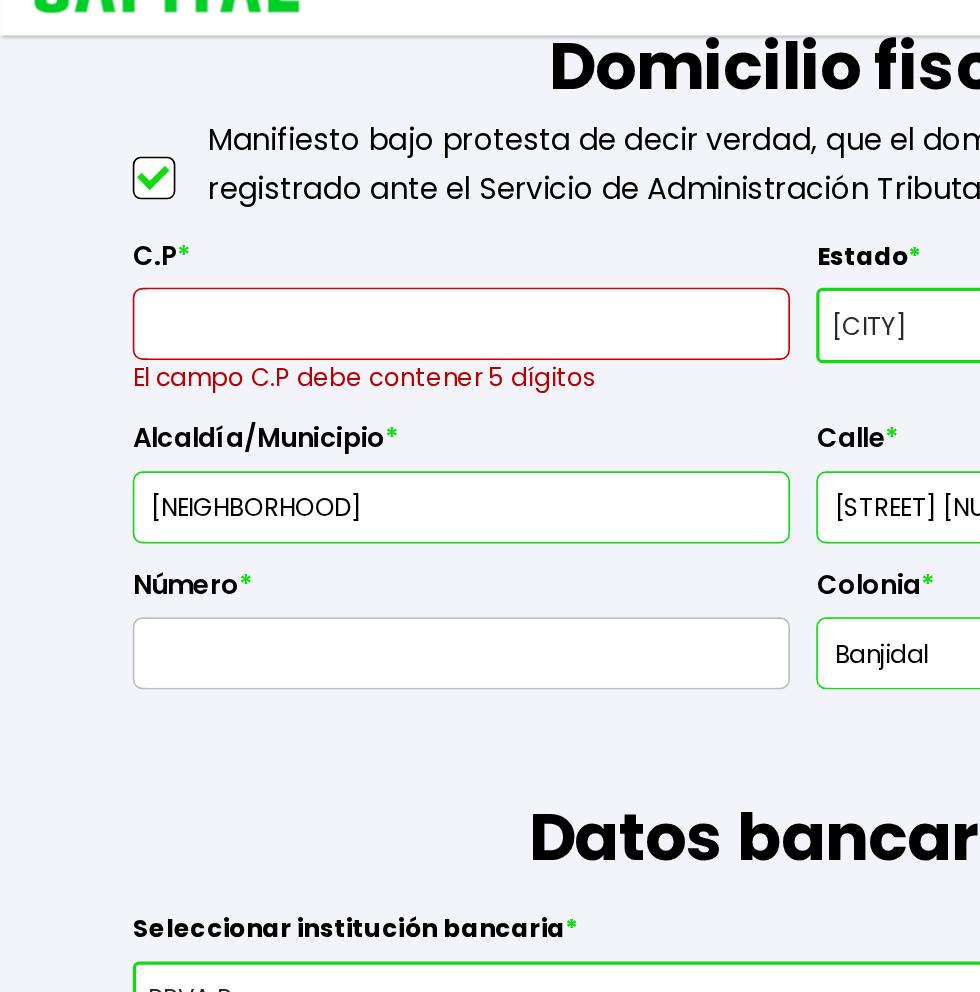 type on "Banjidal" 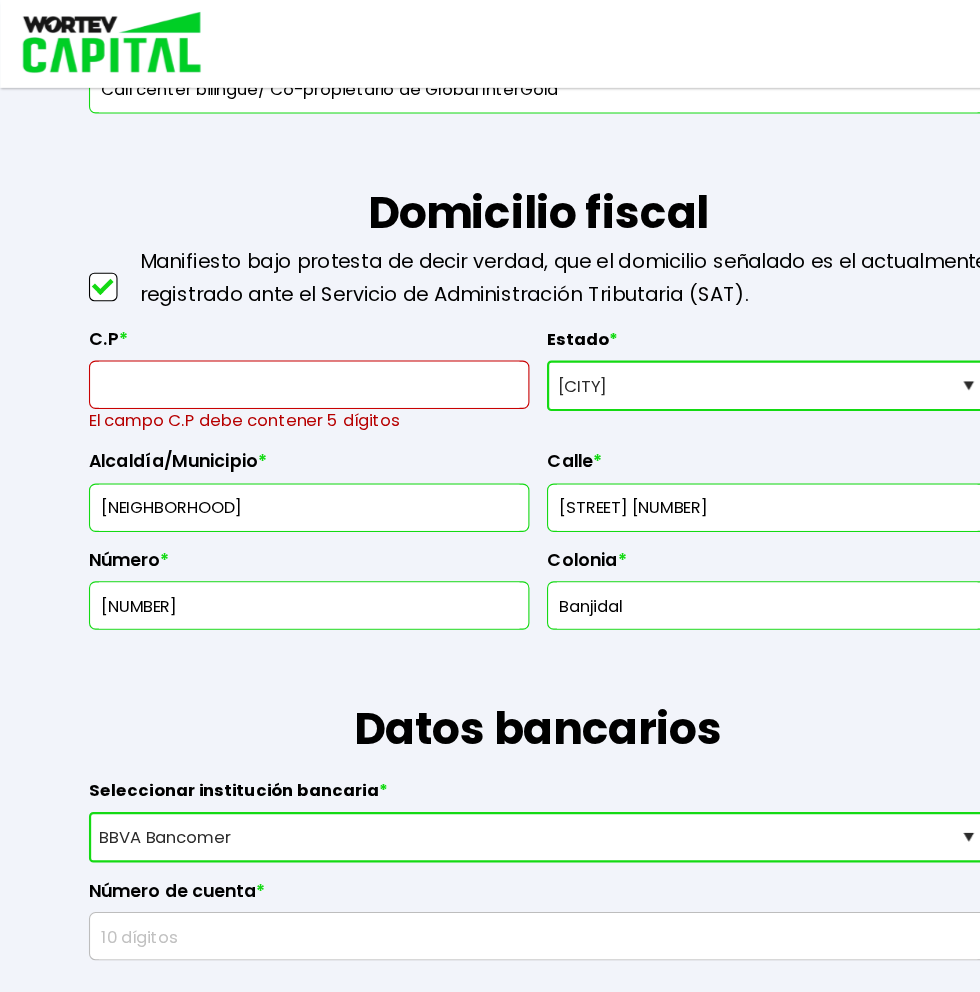 scroll, scrollTop: 790, scrollLeft: 0, axis: vertical 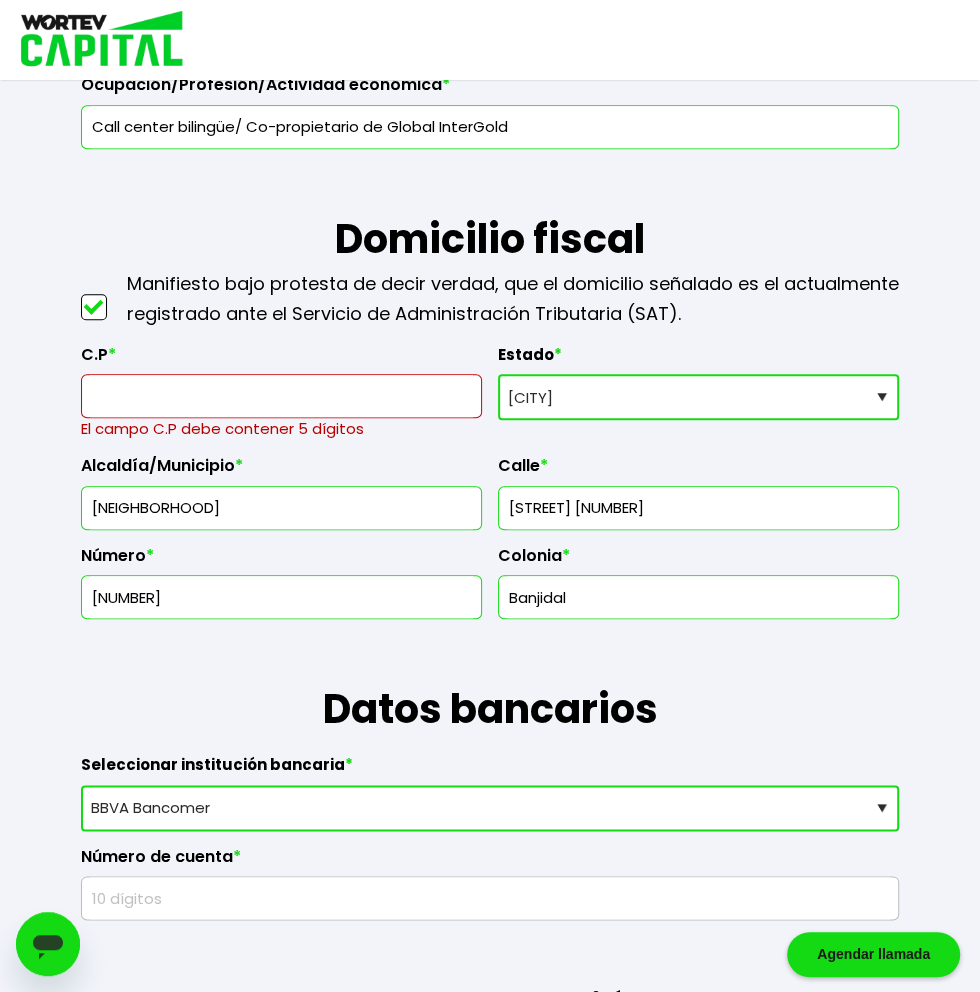 type on "[NUMBER]" 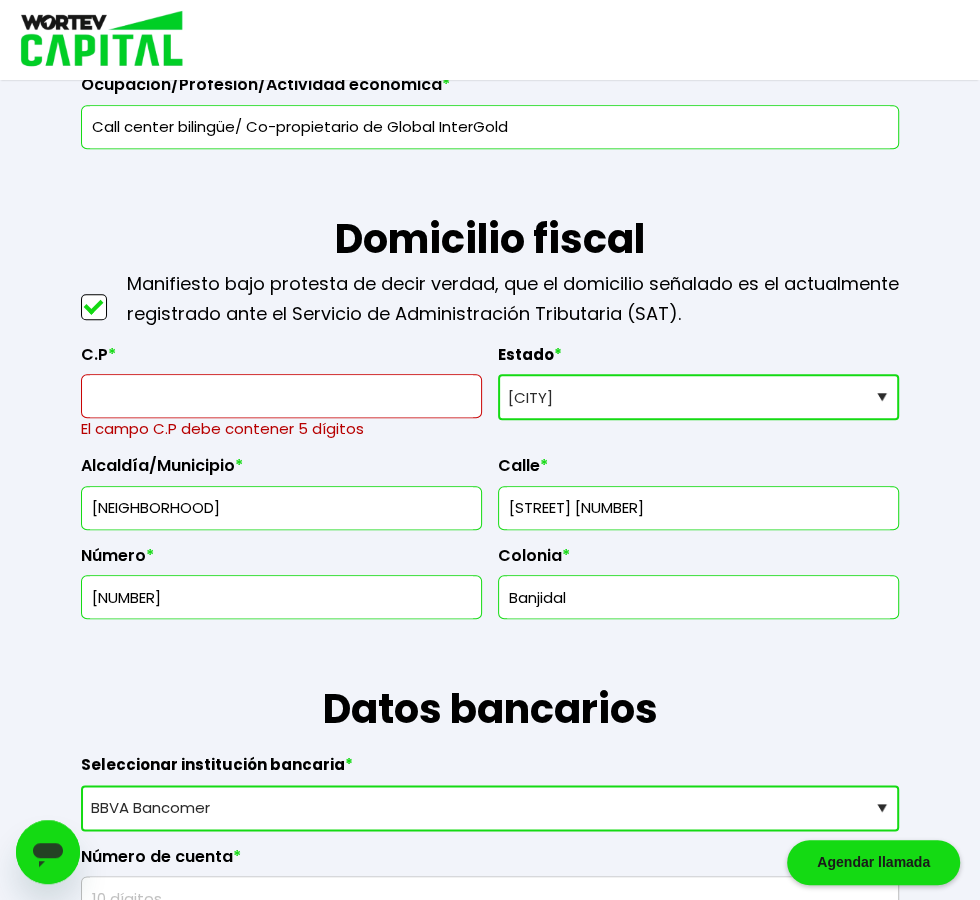 click on "[STREET] [NUMBER]" at bounding box center [698, 508] 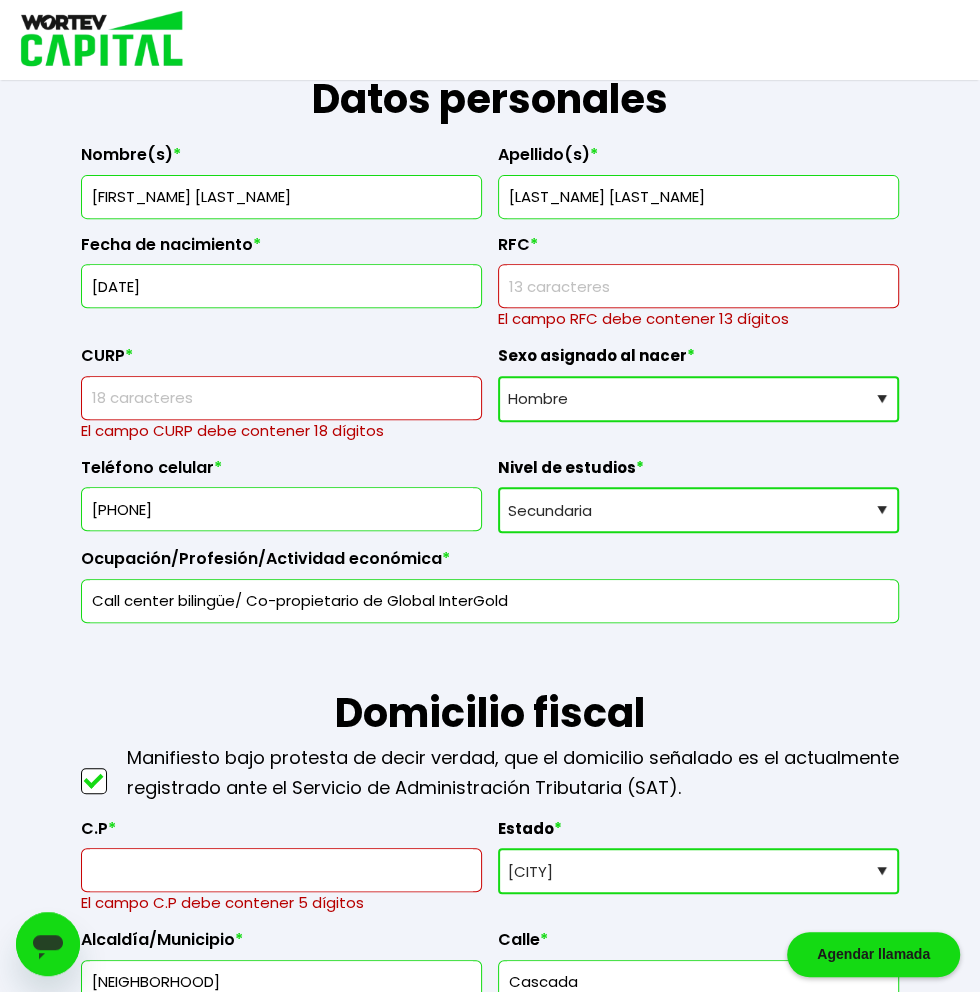 scroll, scrollTop: 309, scrollLeft: 0, axis: vertical 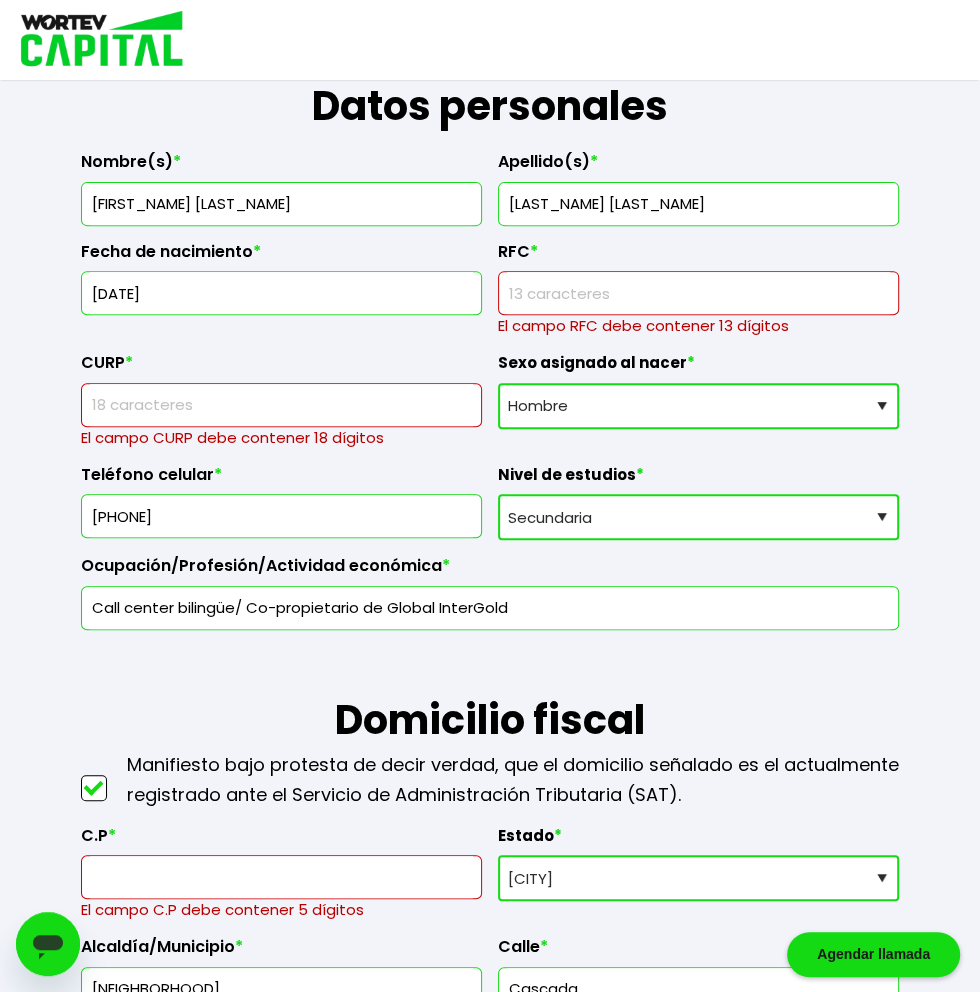 type on "Cascada" 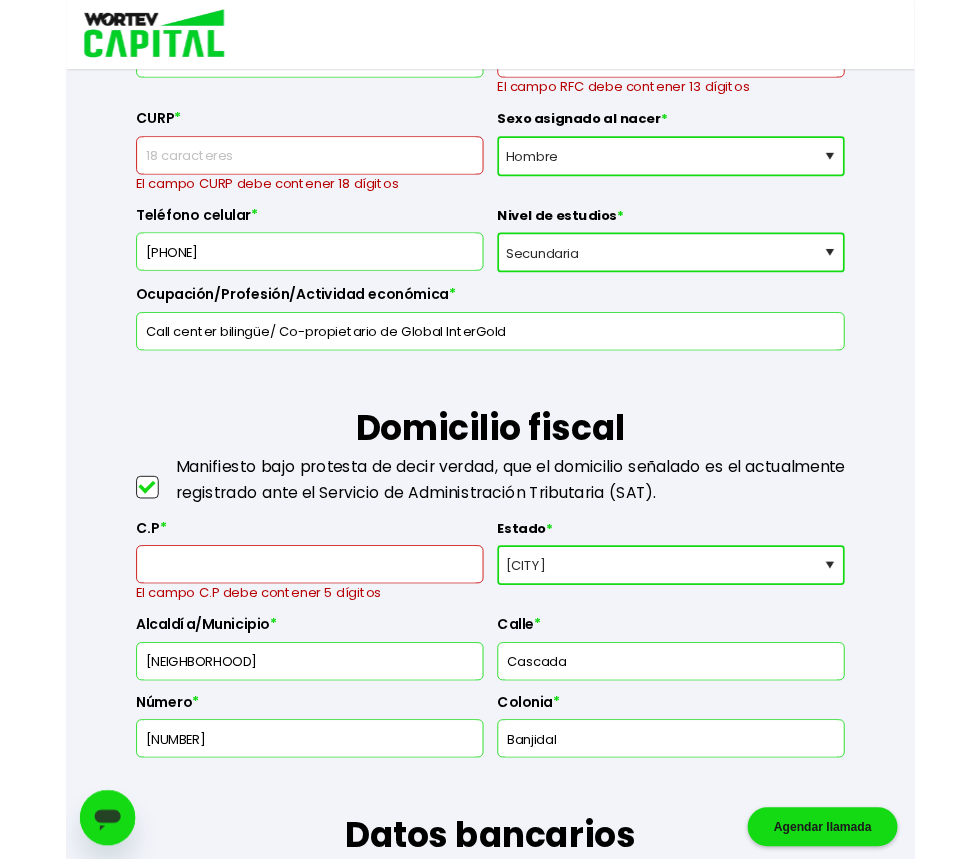 scroll, scrollTop: 314, scrollLeft: 0, axis: vertical 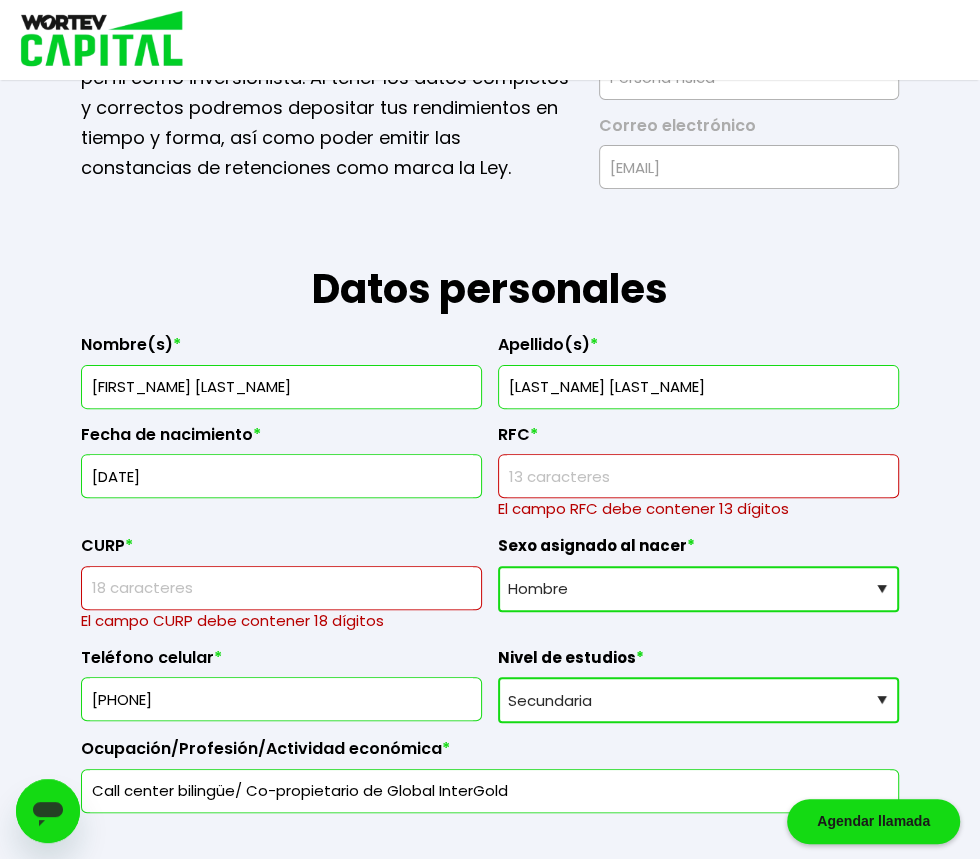 click on "Guardado temporal Se hará un respaldo de tu progreso cada 30 segundos. La siguiente información nos permitirá verificar tu perfil como inversionista. Al tener los datos completos y correctos podremos depositar tus rendimientos en tiempo y forma, así como poder emitir las constancias de retenciones como marca la Ley. Perfil seleccionado Persona física Correo electrónico [EMAIL] Datos personales Nombre(s) * [FIRST_NAME] [LAST_NAME] Fecha de nacimiento * [DATE] RFC * El campo RFC debe contener 13 dígitos CURP * El campo CURP debe contener 18 dígitos Sexo asignado al nacer * Sexo asignado al nacer Hombre Mujer Prefiero no contestar Teléfono celular * [PHONE] Nivel de estudios * Nivel de estudios Primaria Secundaria Bachillerato Licenciatura Posgrado Ocupación/Profesión/Actividad económica * Call center bilingüe/ Co-propietario de Global InterGold  Domicilio fiscal  C.P * El campo C.P debe contener 5 dígitos Estado * Selecciona tu estado Campeche * *" at bounding box center (490, 1669) 